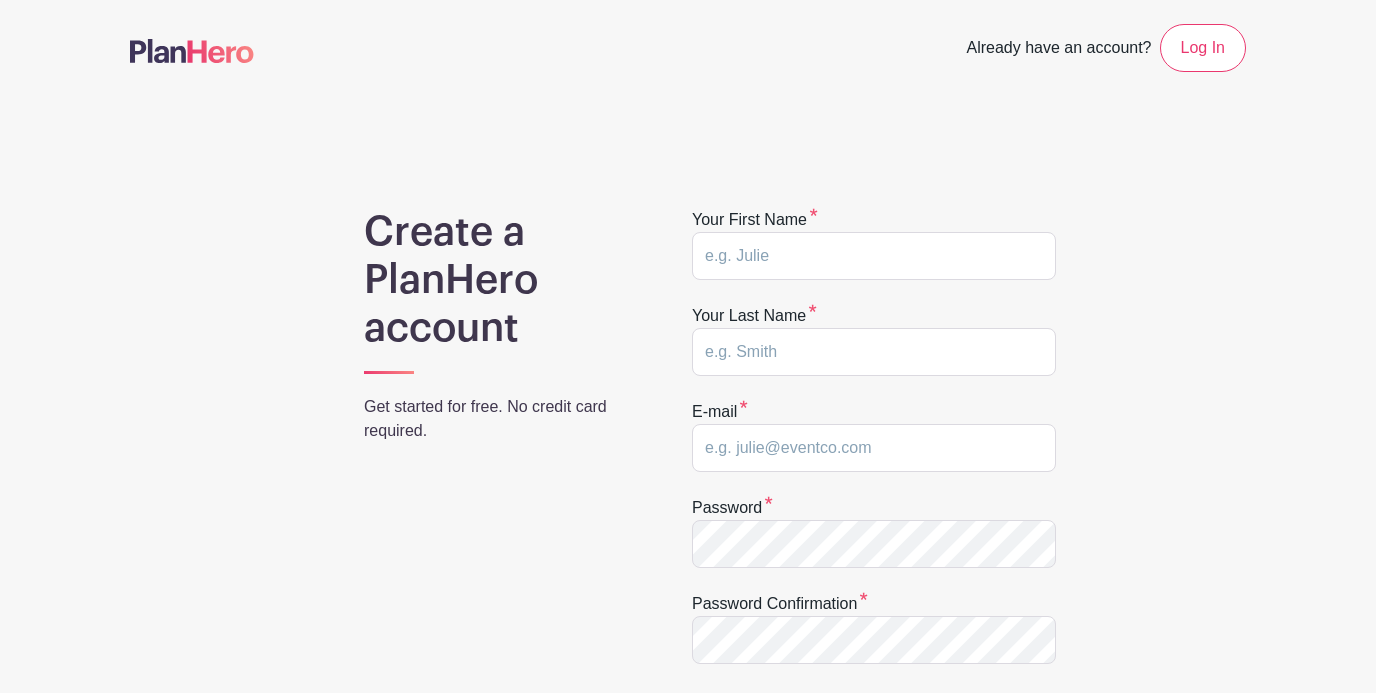 scroll, scrollTop: 0, scrollLeft: 0, axis: both 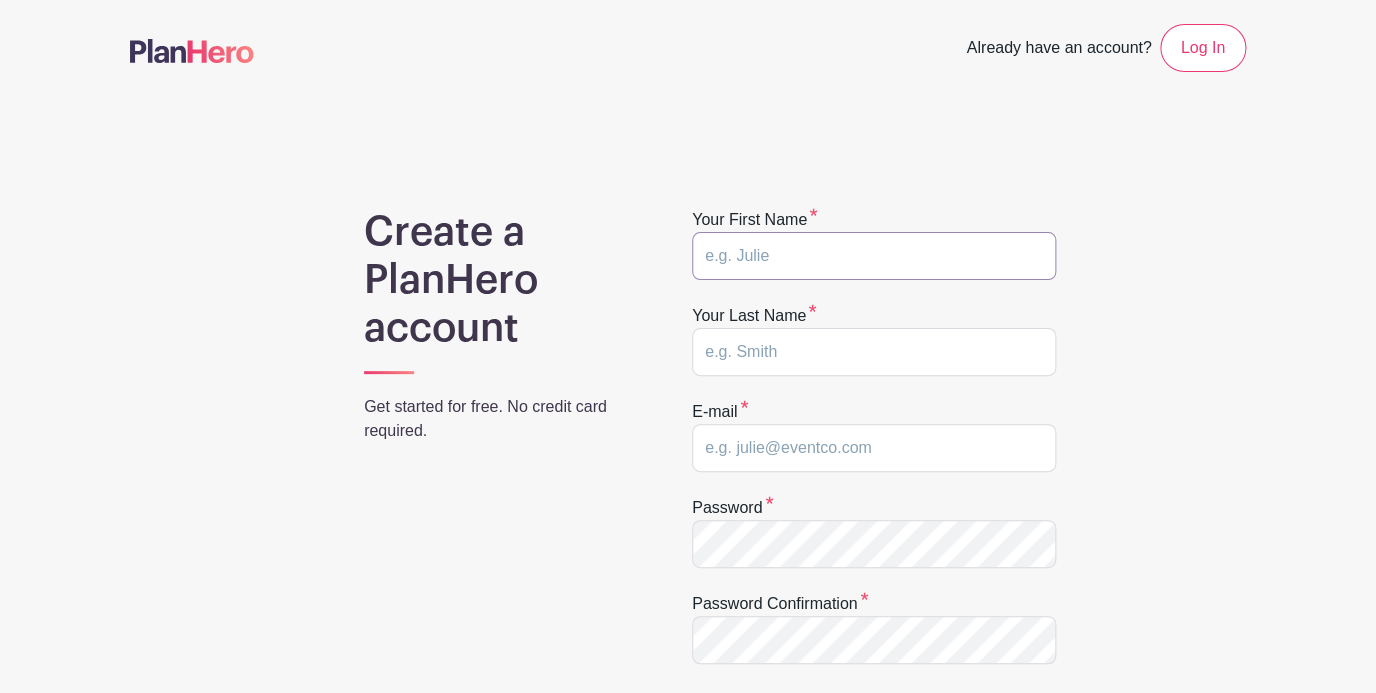 click at bounding box center (874, 256) 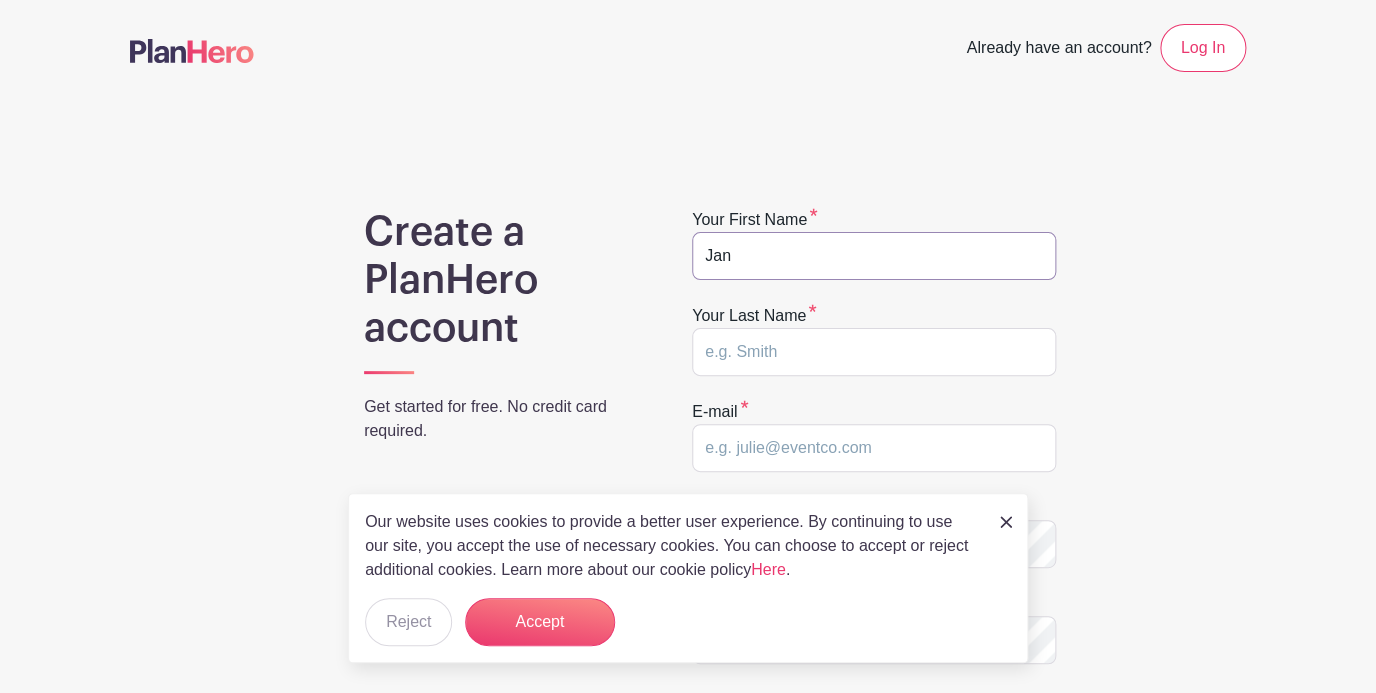 type on "Janice" 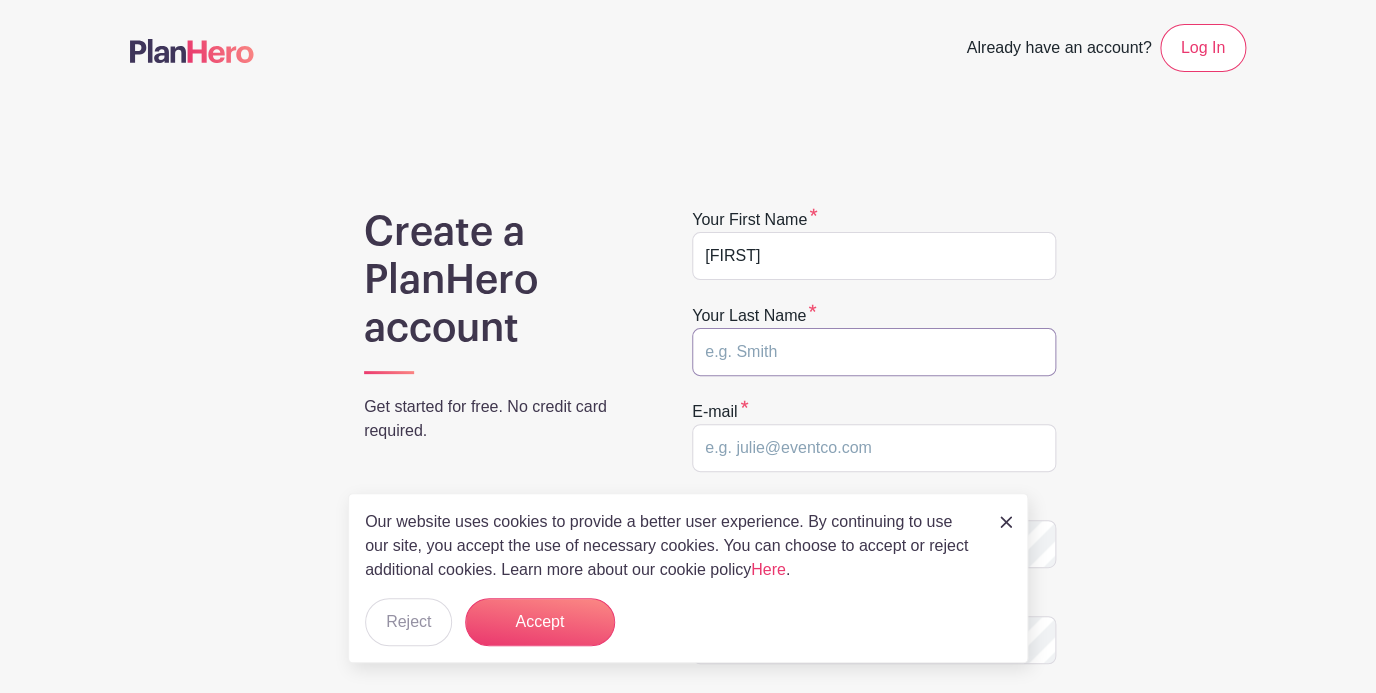 type on "Bryden" 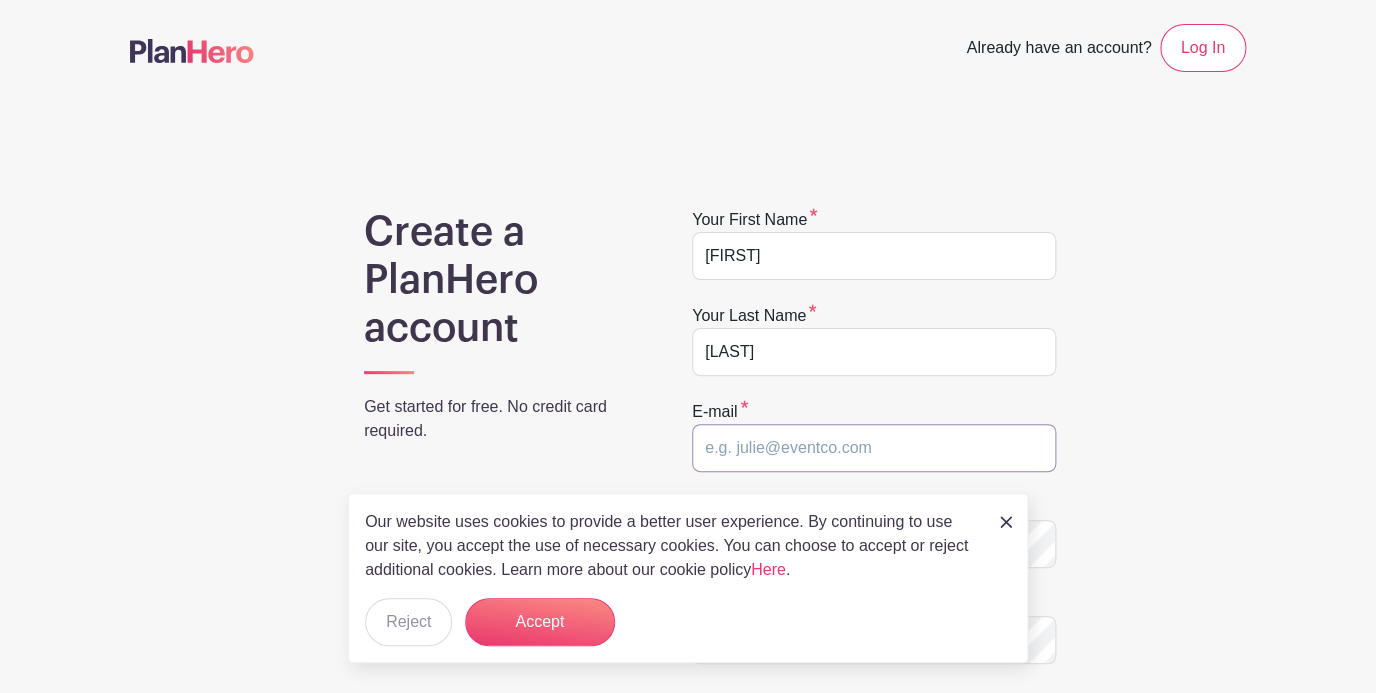 type on "frogincharge@gmail.com" 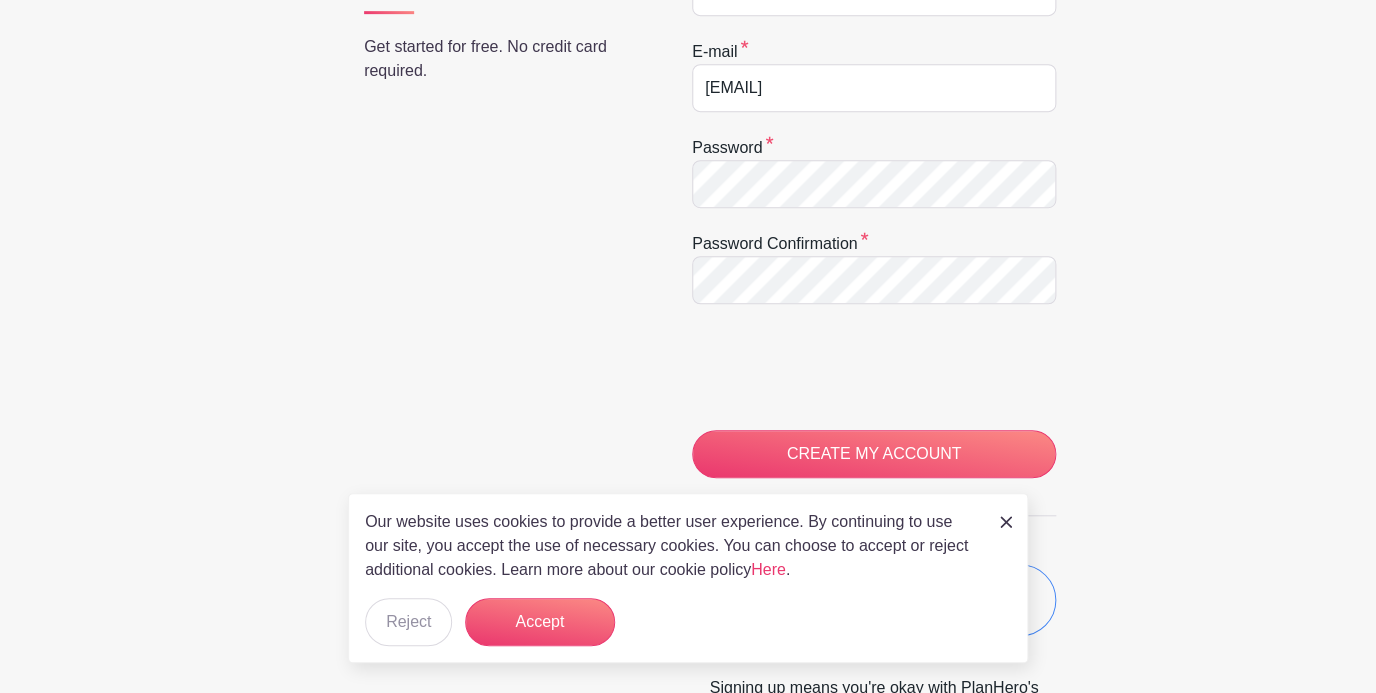 scroll, scrollTop: 415, scrollLeft: 0, axis: vertical 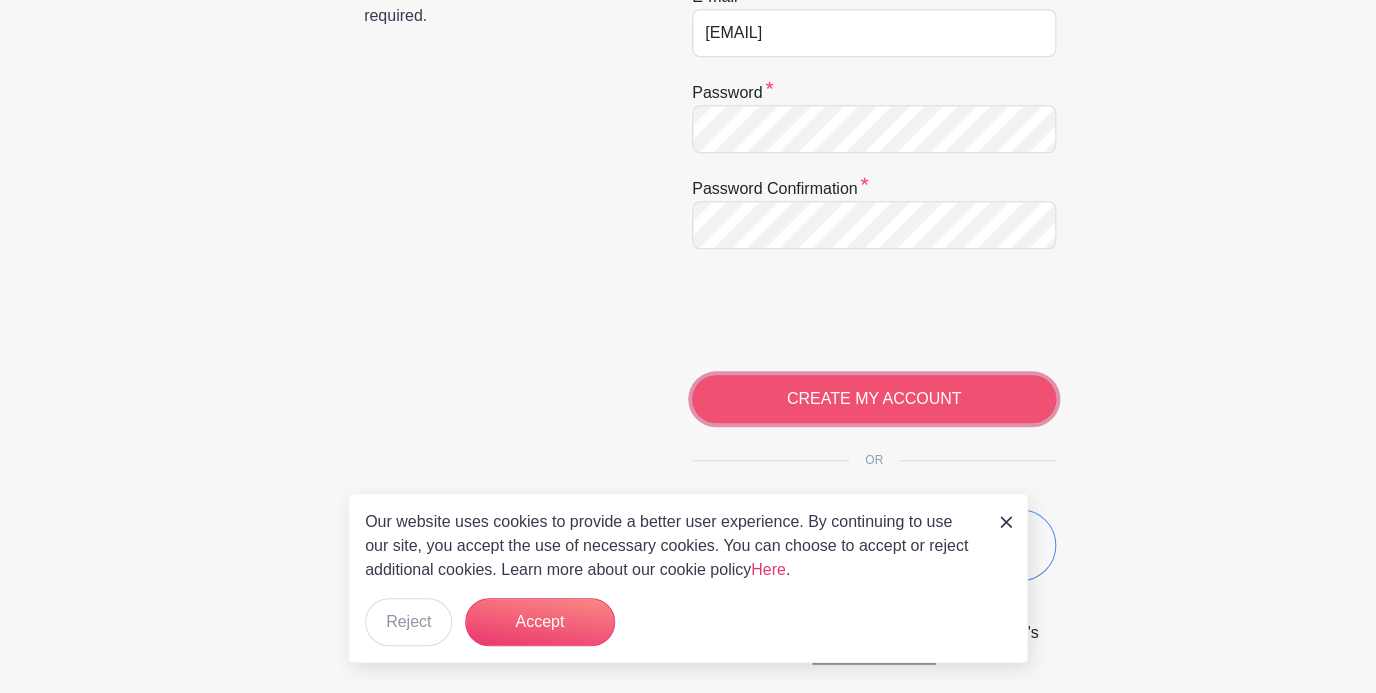 click on "CREATE MY ACCOUNT" at bounding box center [874, 399] 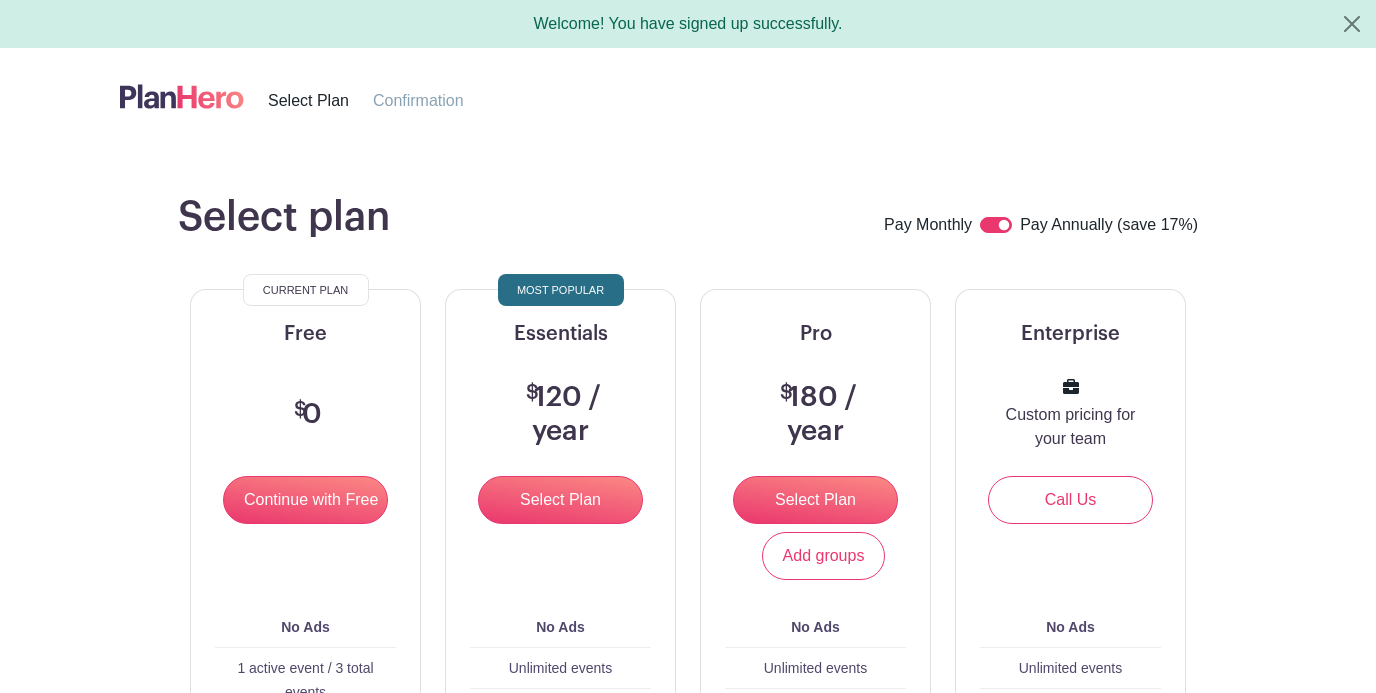 scroll, scrollTop: 0, scrollLeft: 0, axis: both 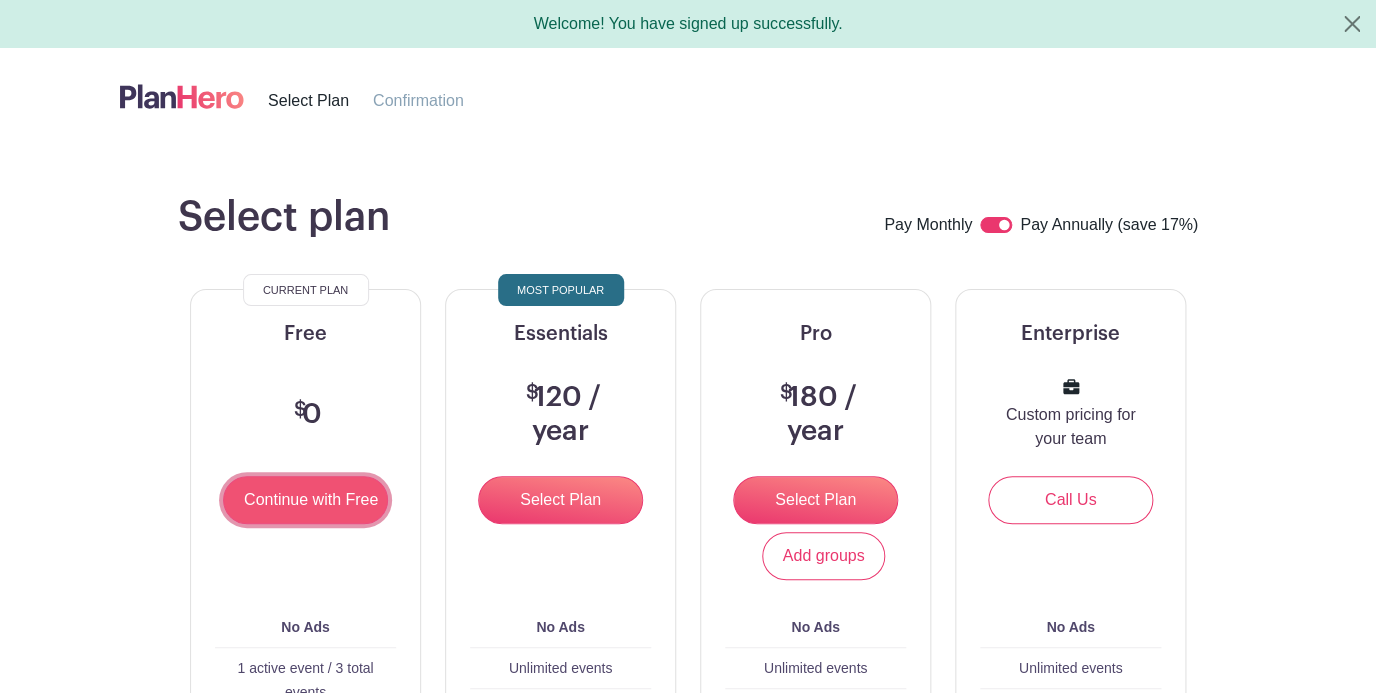 click on "Continue with Free" at bounding box center (305, 500) 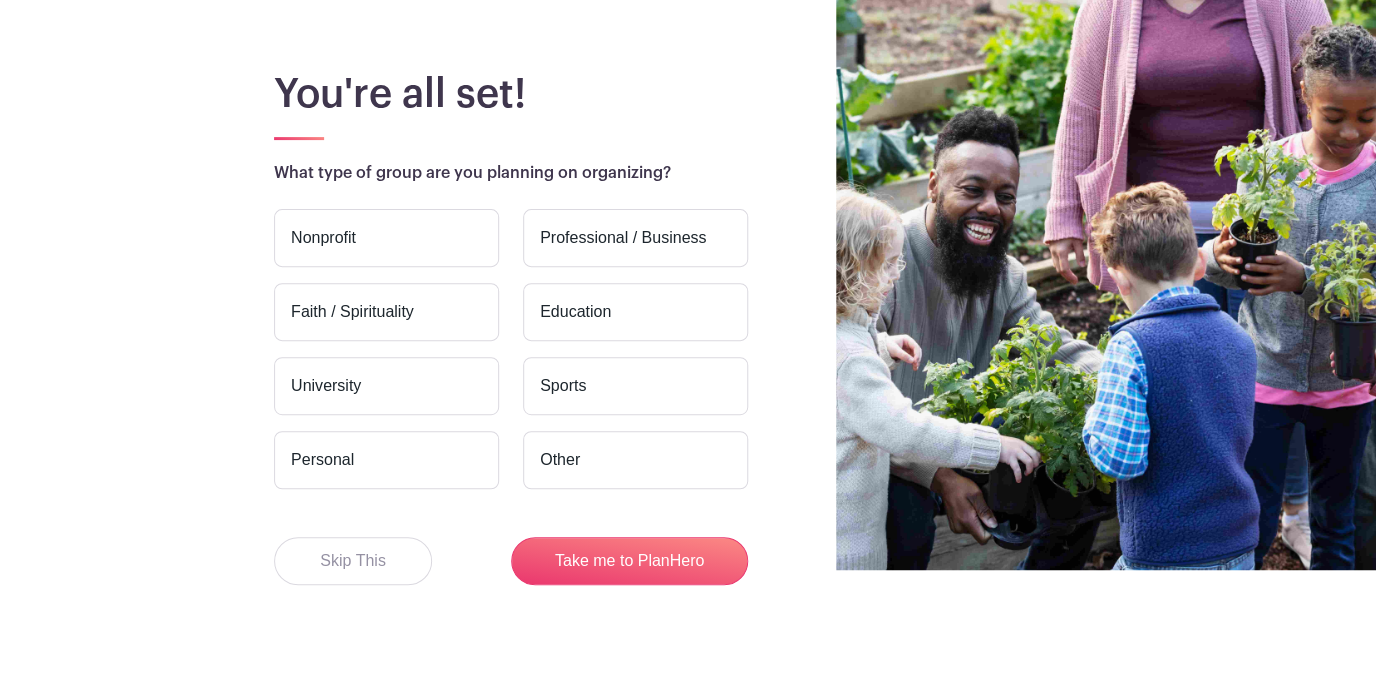 scroll, scrollTop: 141, scrollLeft: 0, axis: vertical 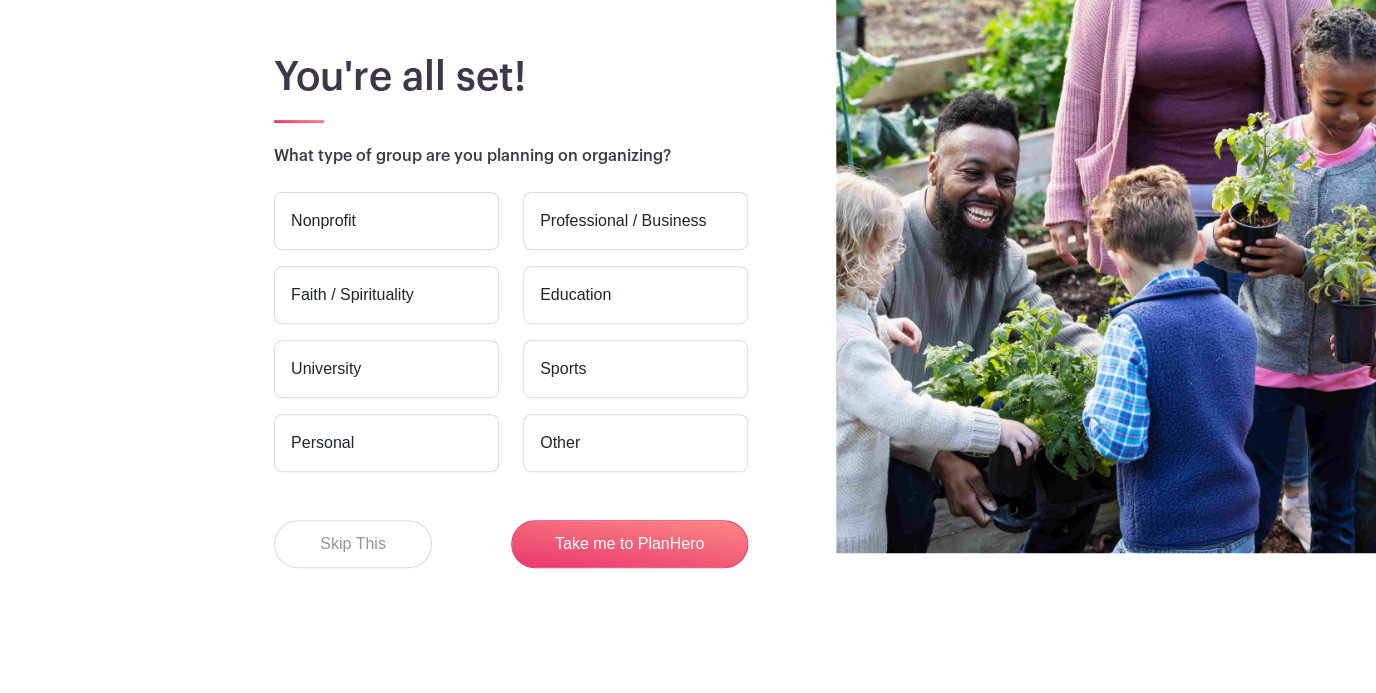 click on "Personal" at bounding box center (386, 443) 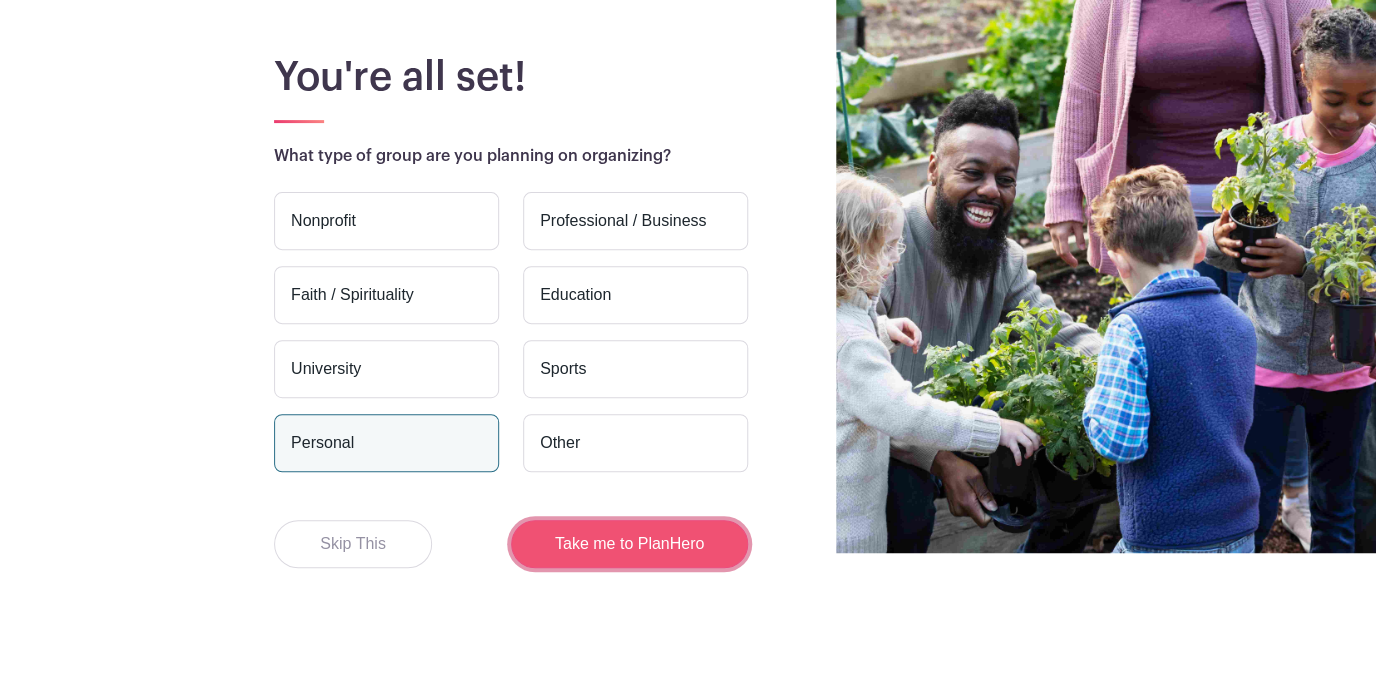 click on "Take me to PlanHero" at bounding box center (629, 544) 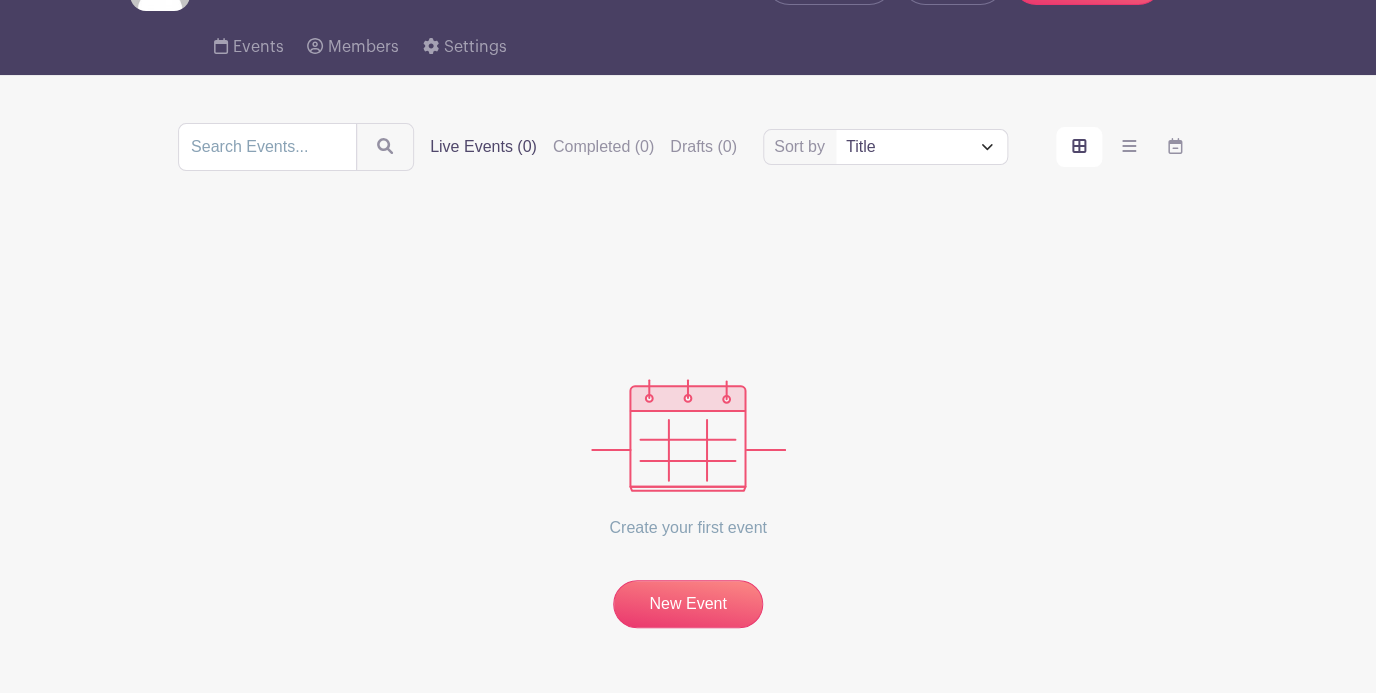 scroll, scrollTop: 191, scrollLeft: 0, axis: vertical 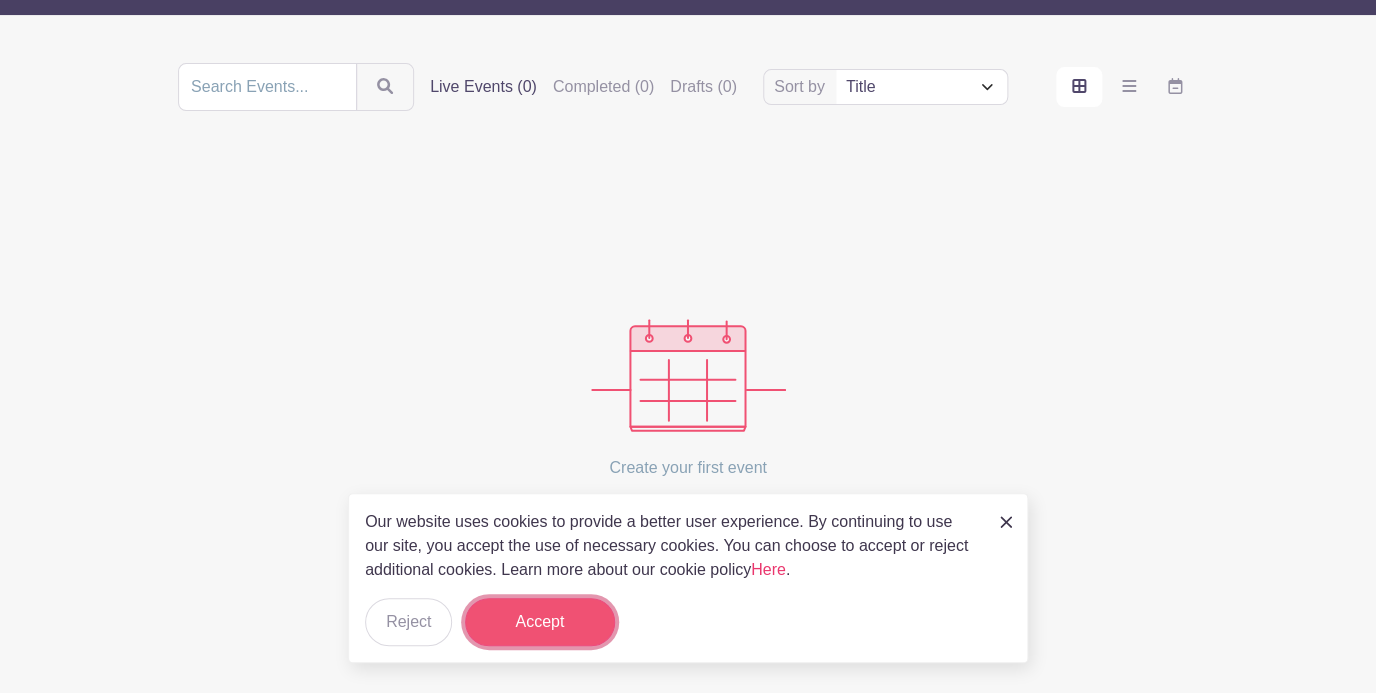 click on "Accept" at bounding box center (540, 622) 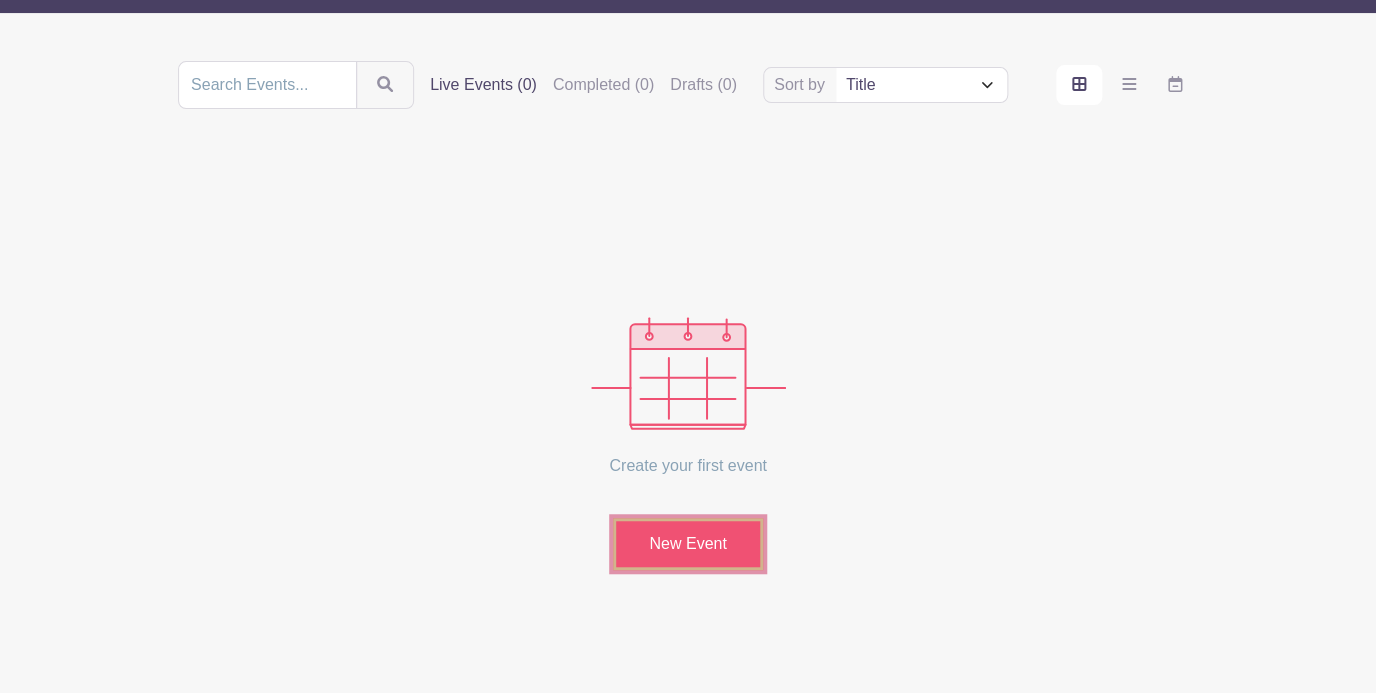 click on "New Event" at bounding box center [688, 544] 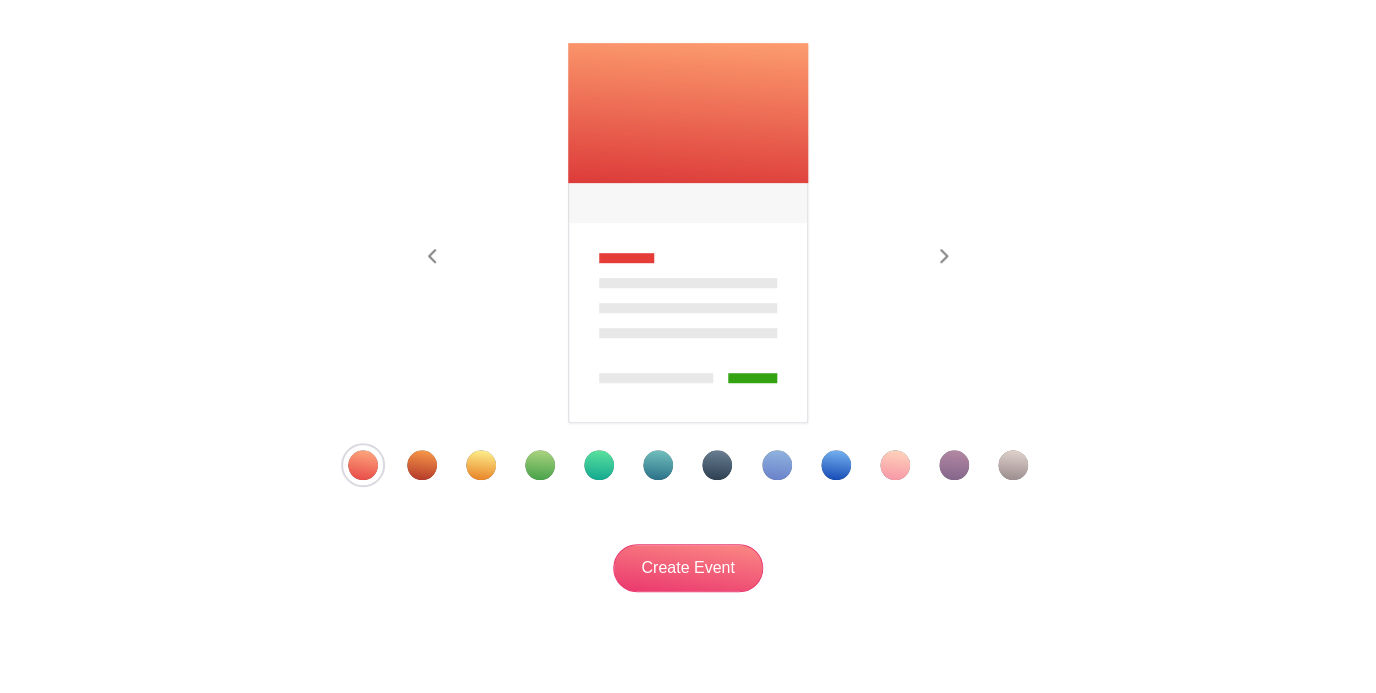 scroll, scrollTop: 328, scrollLeft: 0, axis: vertical 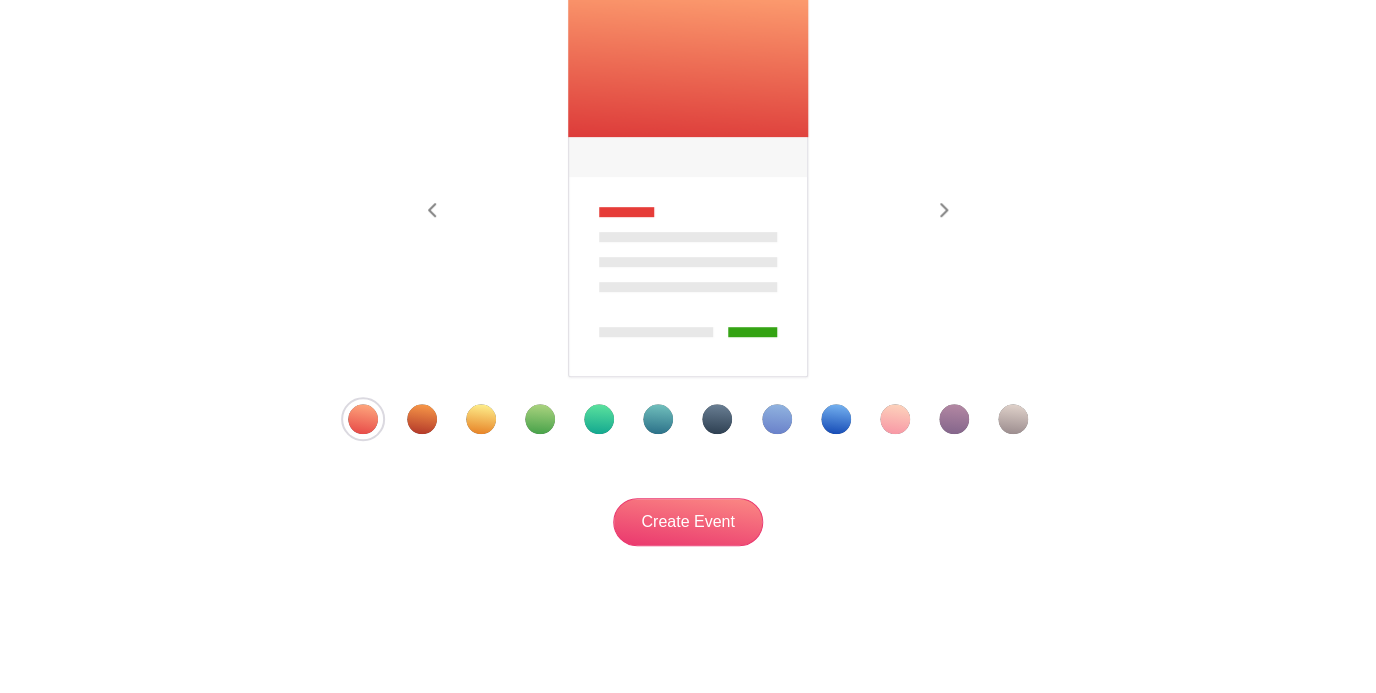 click at bounding box center (954, 419) 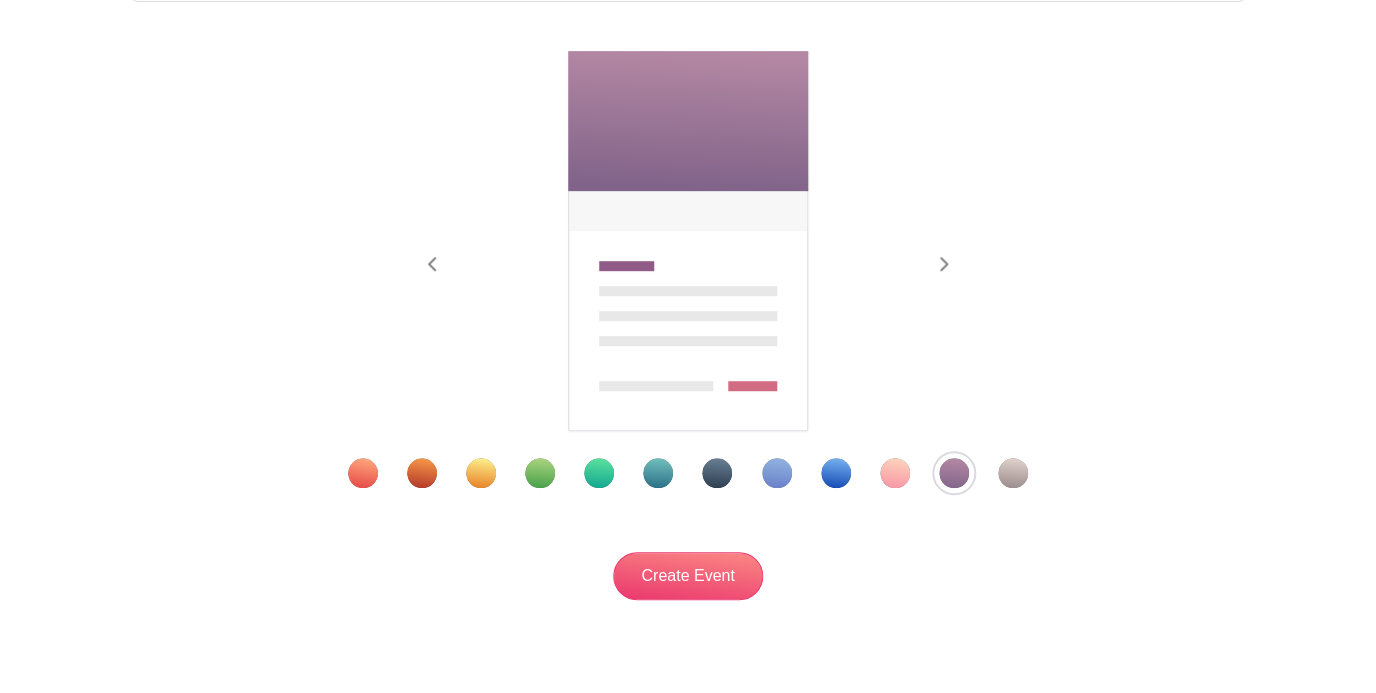 scroll, scrollTop: 266, scrollLeft: 0, axis: vertical 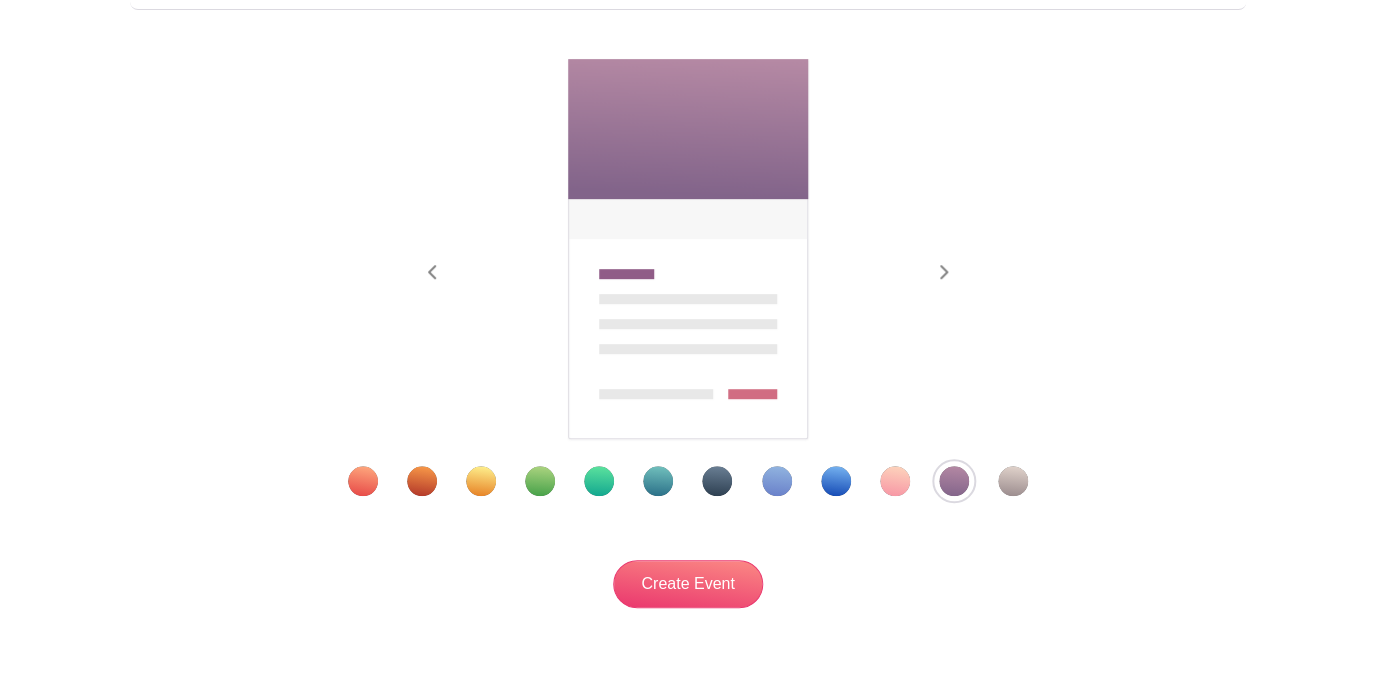 click at bounding box center [777, 481] 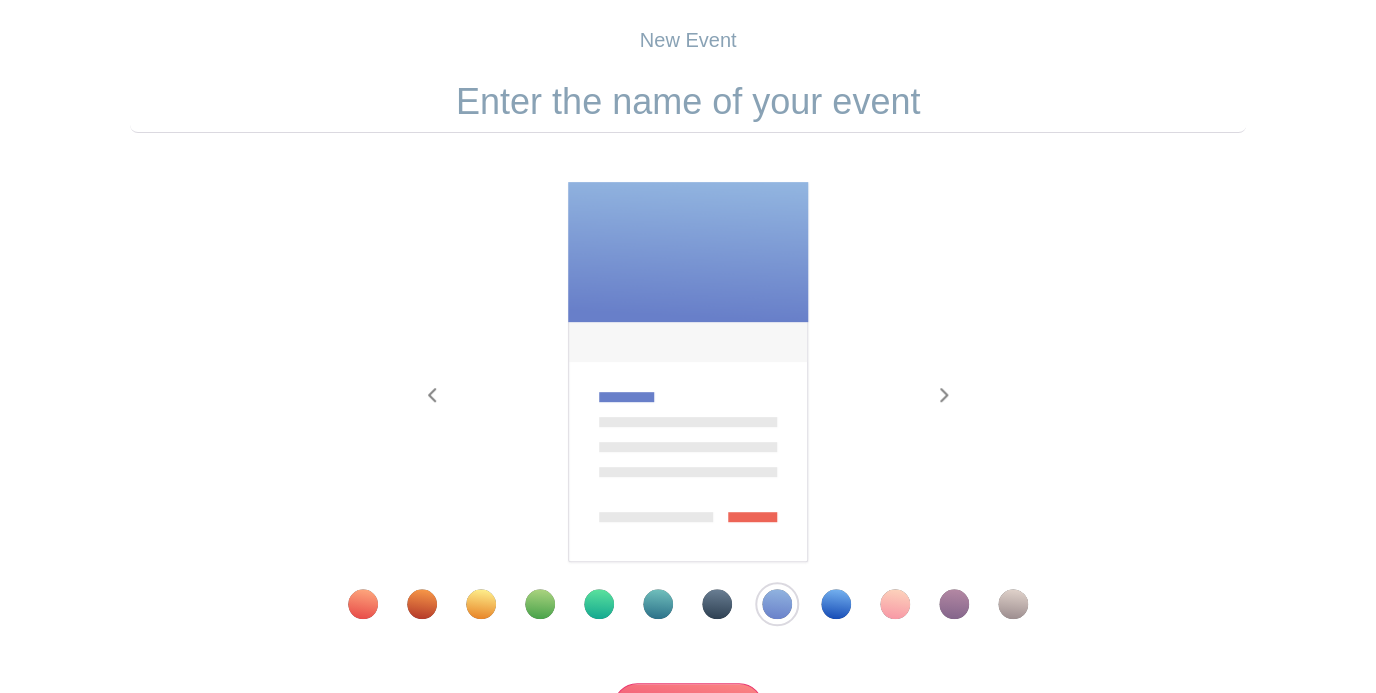 scroll, scrollTop: 142, scrollLeft: 0, axis: vertical 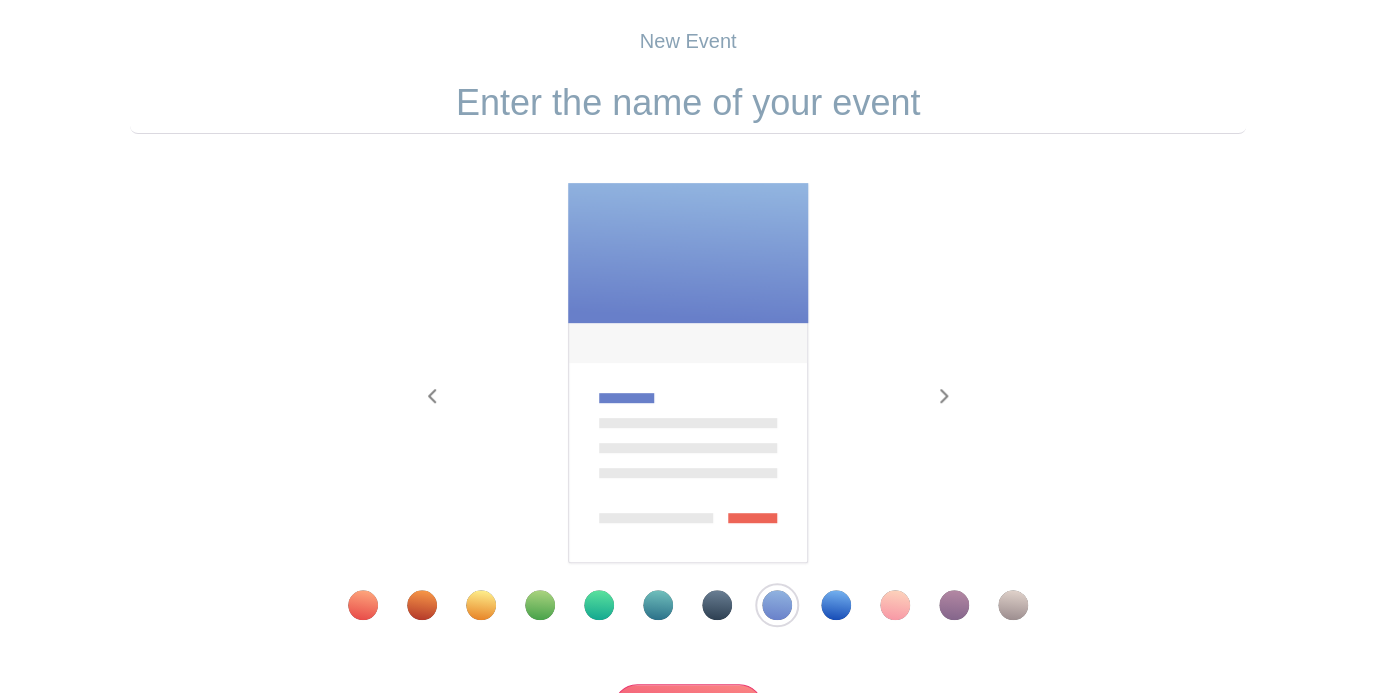 click at bounding box center [688, 103] 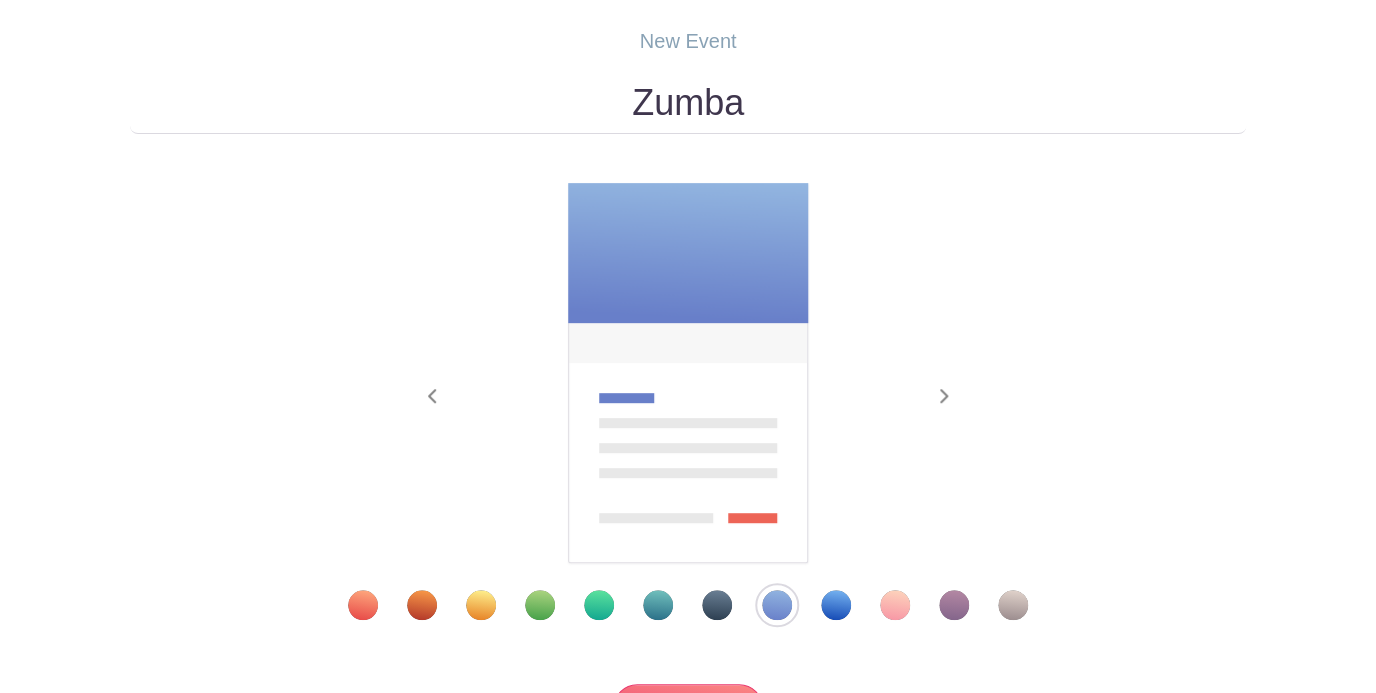 type on "Zumba" 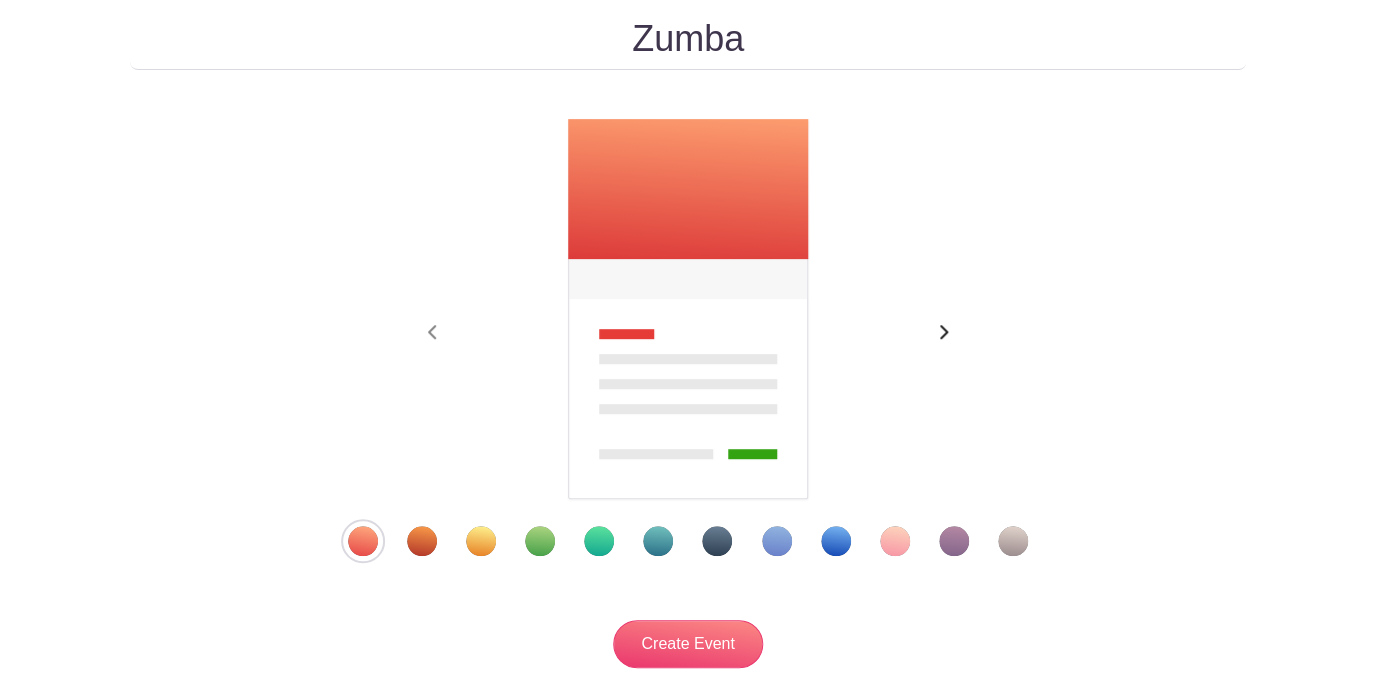 scroll, scrollTop: 218, scrollLeft: 0, axis: vertical 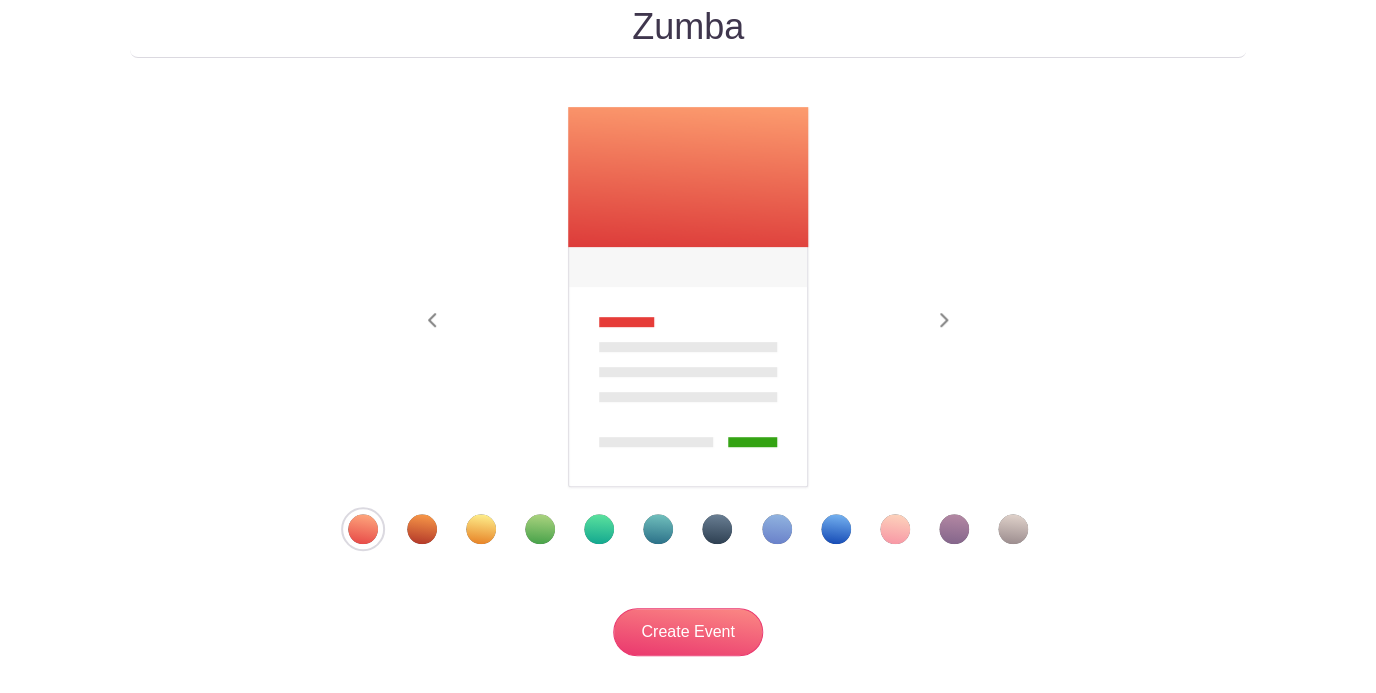click at bounding box center [954, 529] 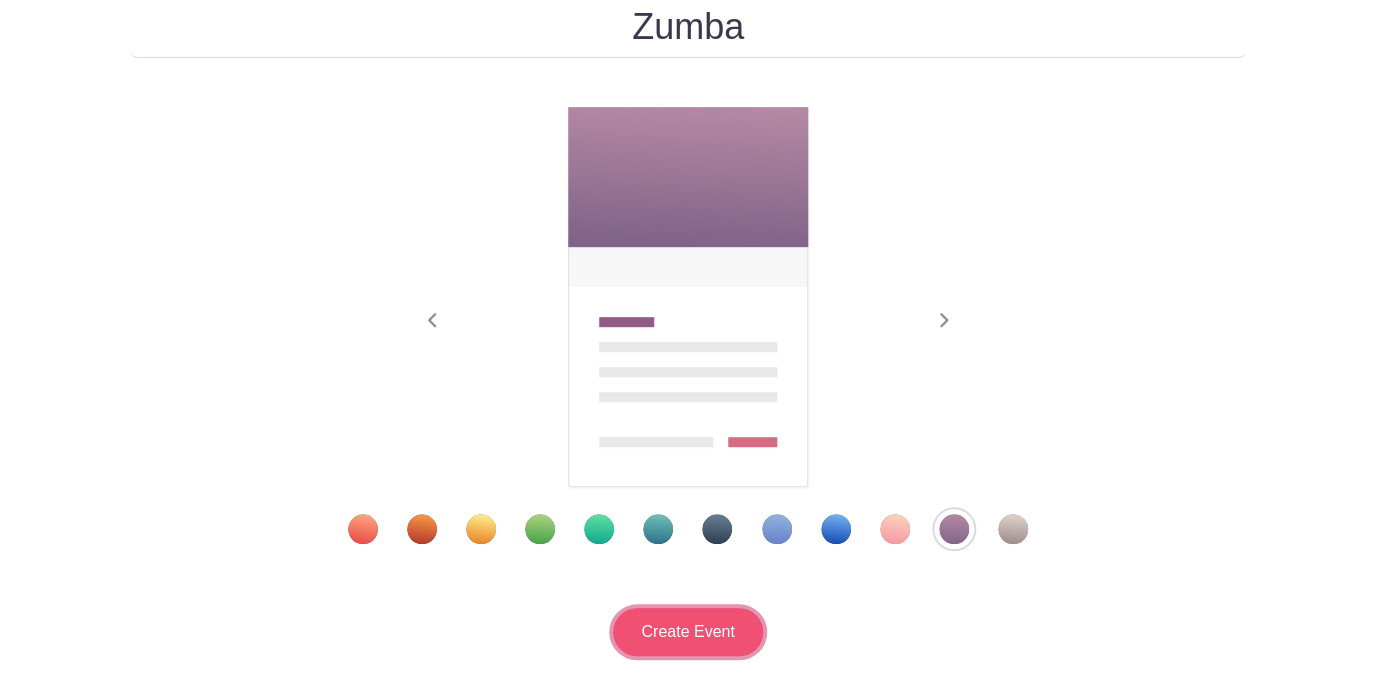 click on "Create Event" at bounding box center [688, 632] 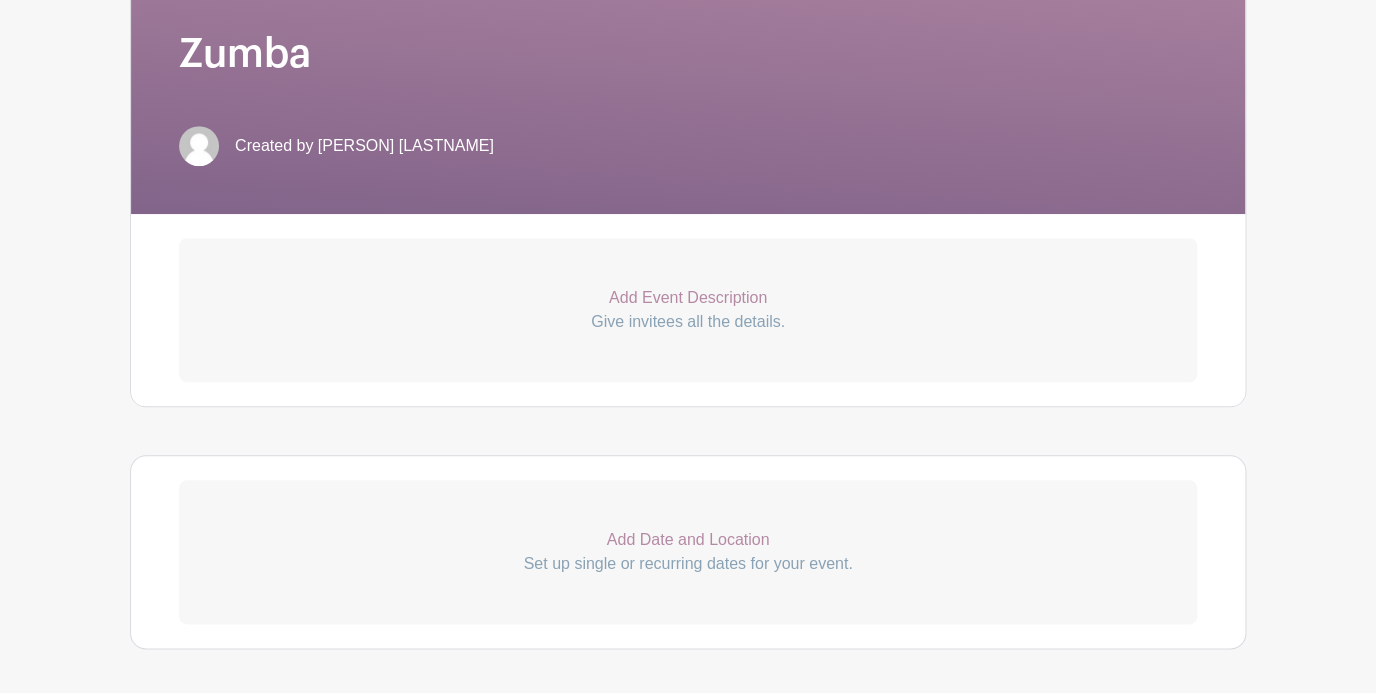 scroll, scrollTop: 465, scrollLeft: 0, axis: vertical 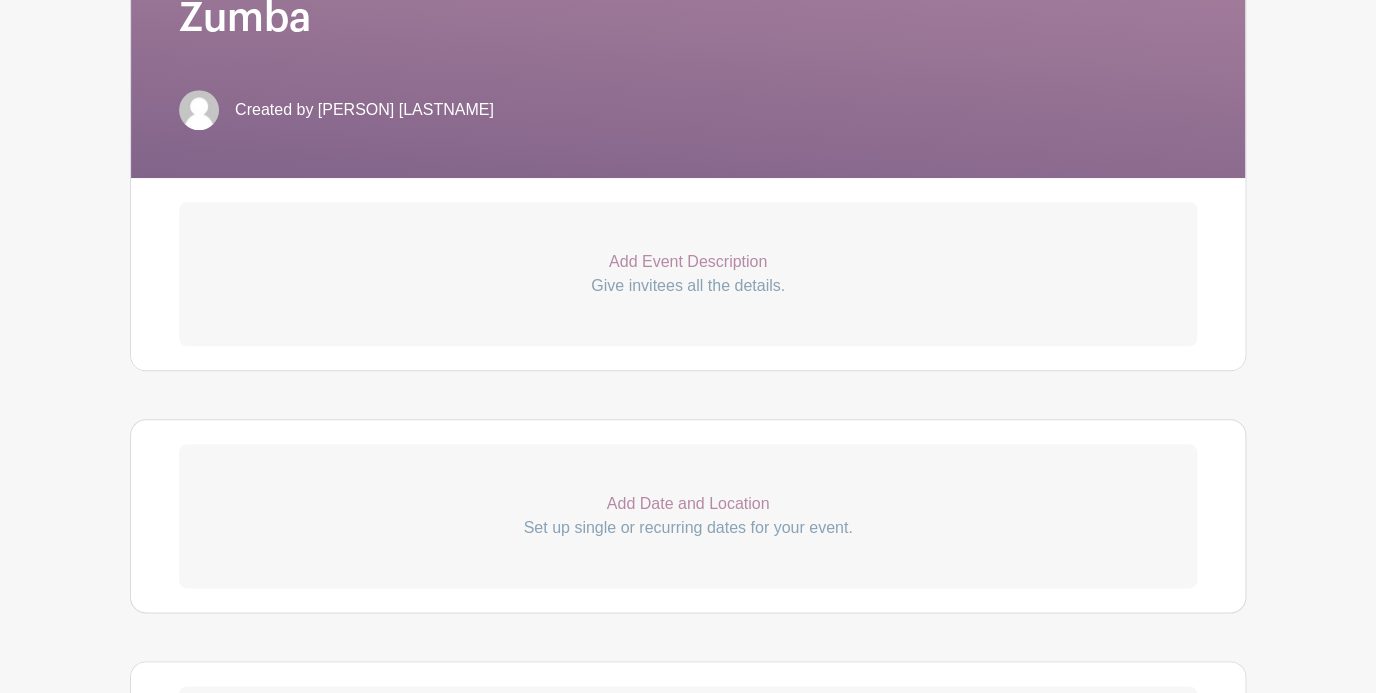 click on "Add Event Description" at bounding box center [688, 262] 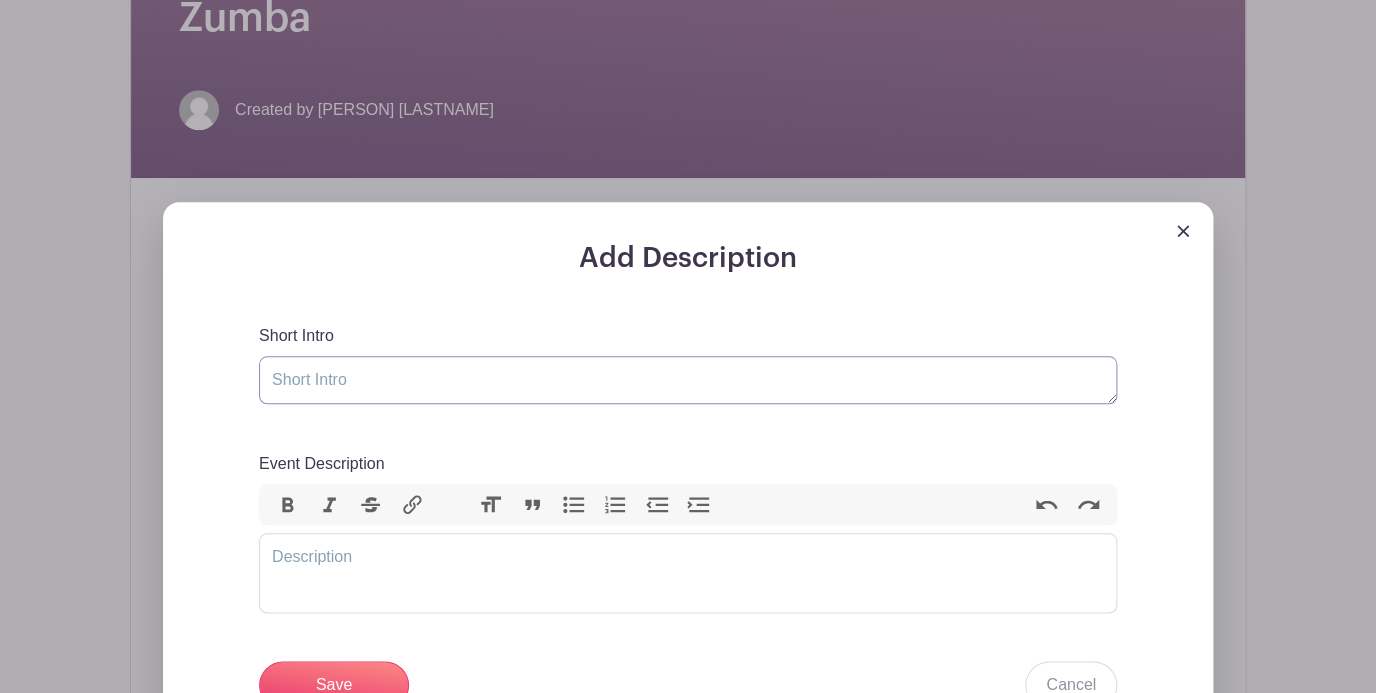 click on "Short Intro" at bounding box center (688, 380) 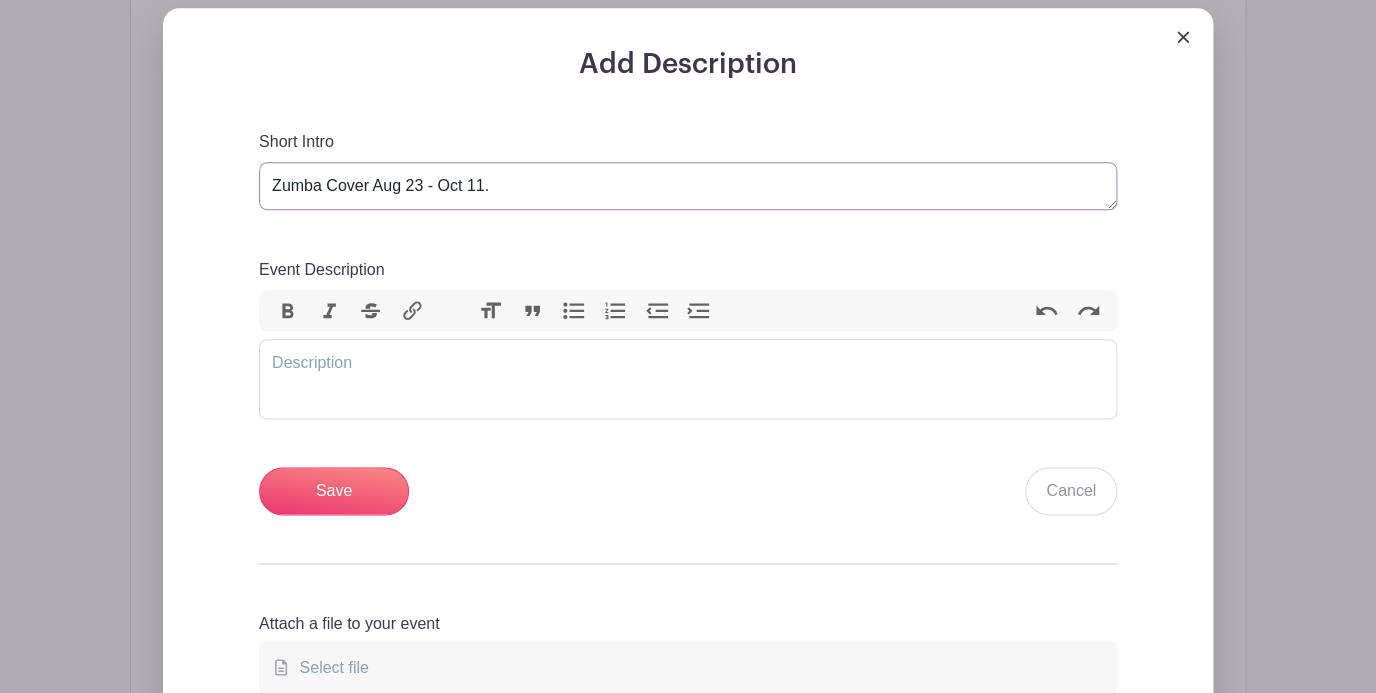 scroll, scrollTop: 674, scrollLeft: 0, axis: vertical 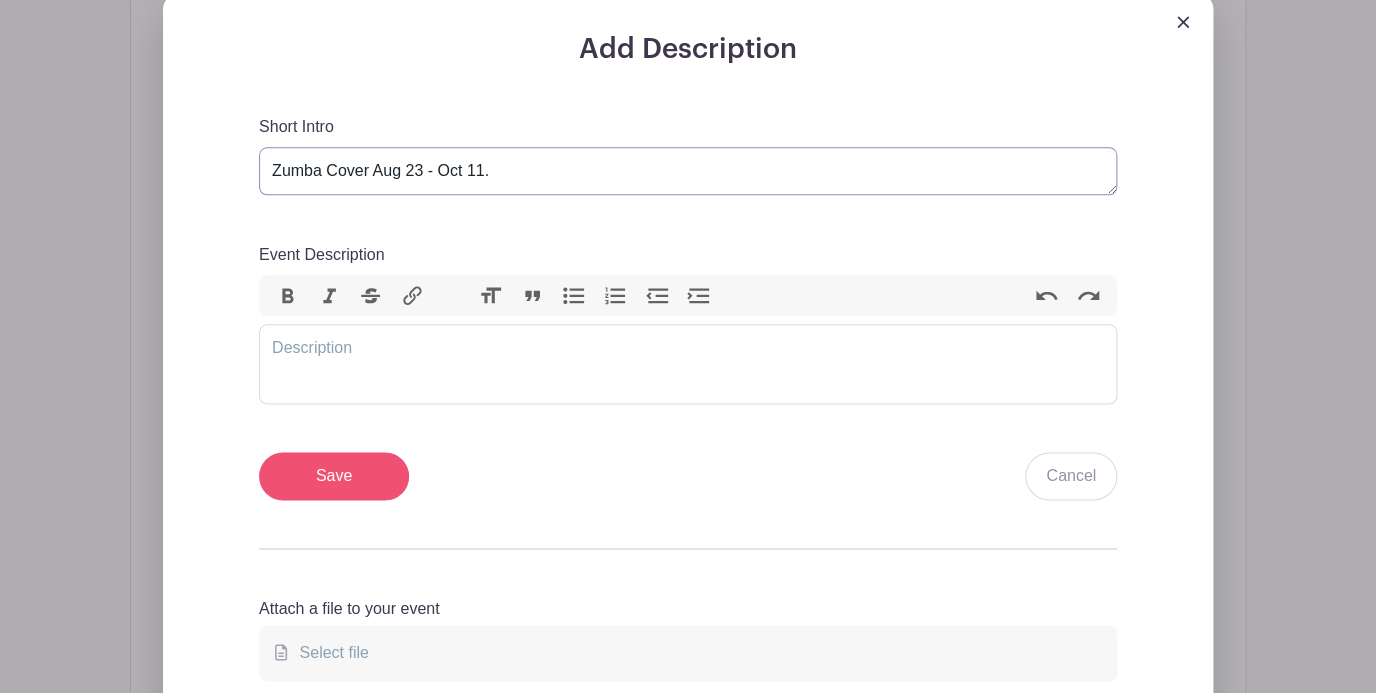 type on "Zumba Cover Aug 23 - Oct 11." 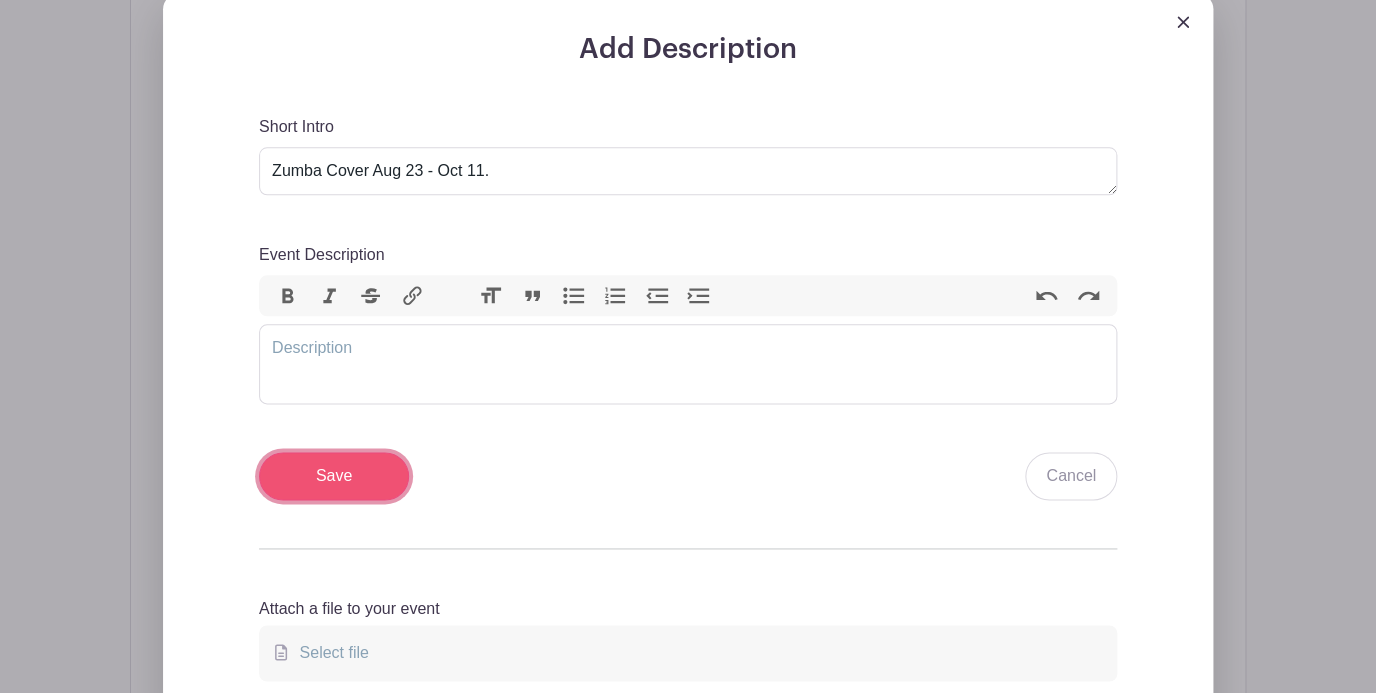 click on "Save" at bounding box center [334, 476] 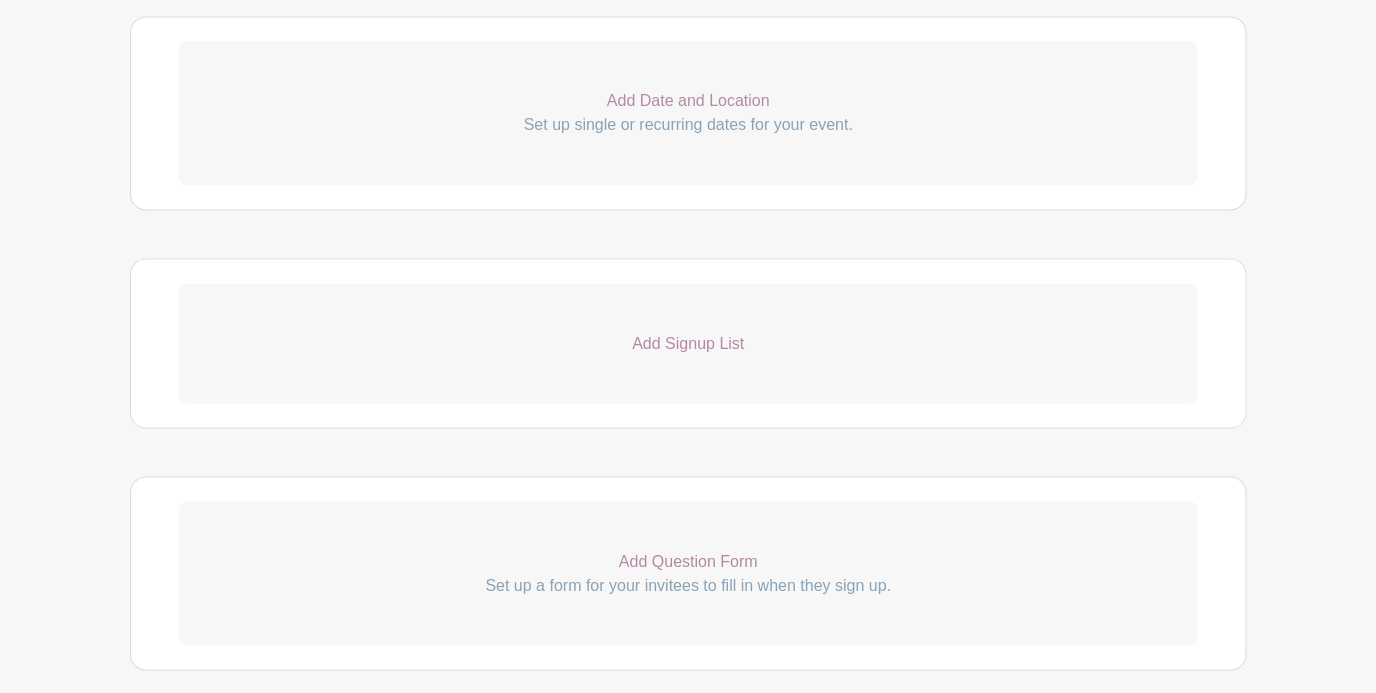 scroll, scrollTop: 1111, scrollLeft: 0, axis: vertical 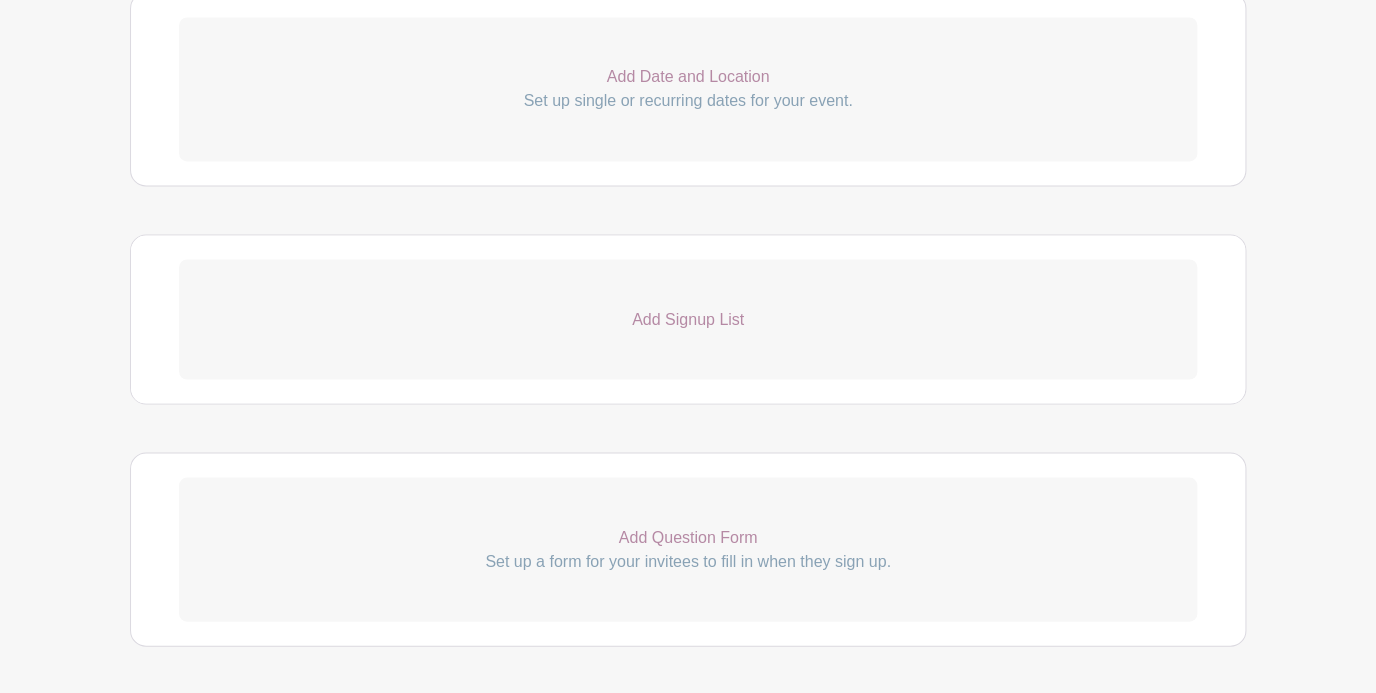 click on "Set up single or recurring dates for your event." at bounding box center (688, 101) 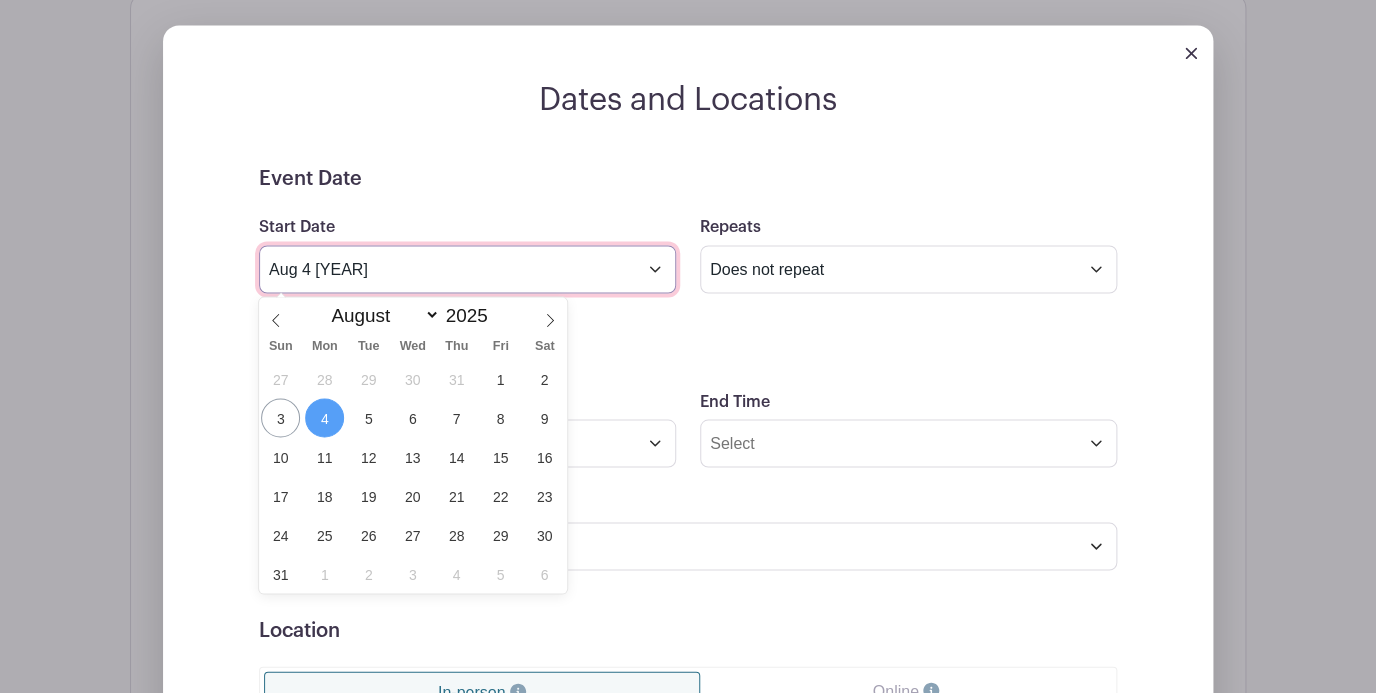 click on "Aug 4 [YEAR]" at bounding box center [467, 269] 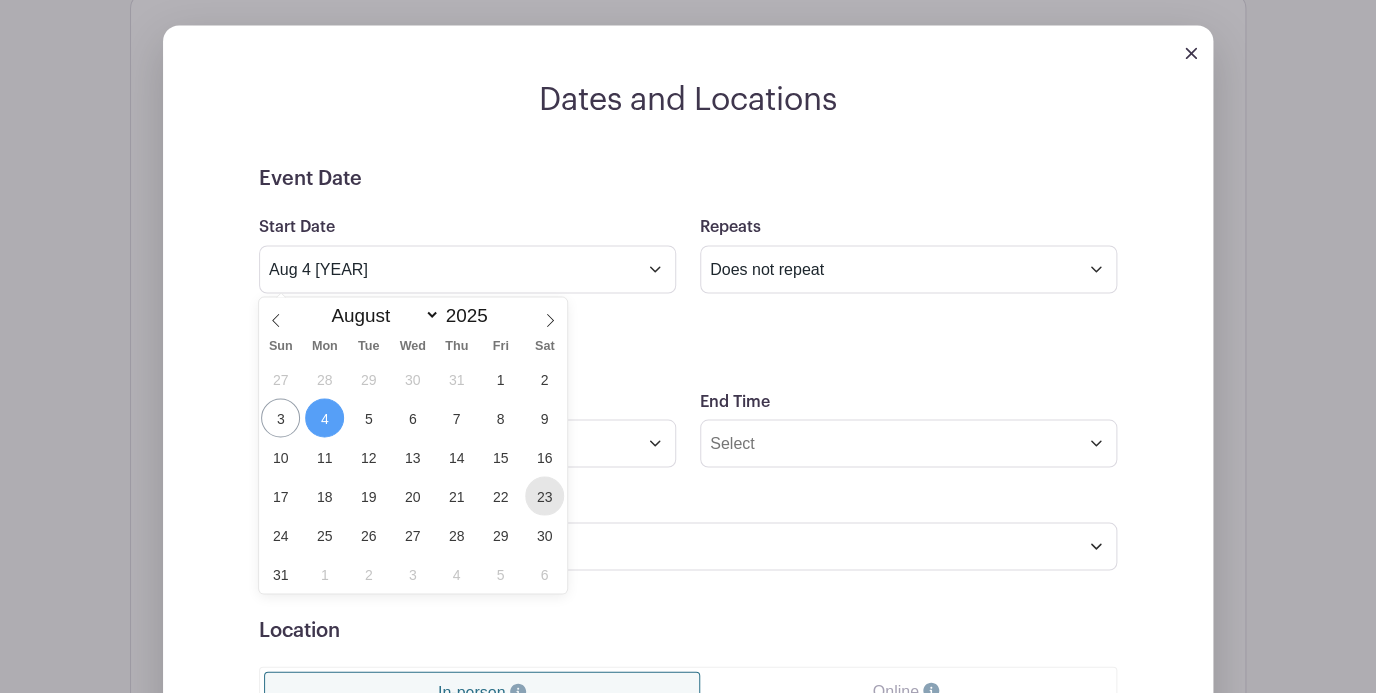 click on "23" at bounding box center [544, 495] 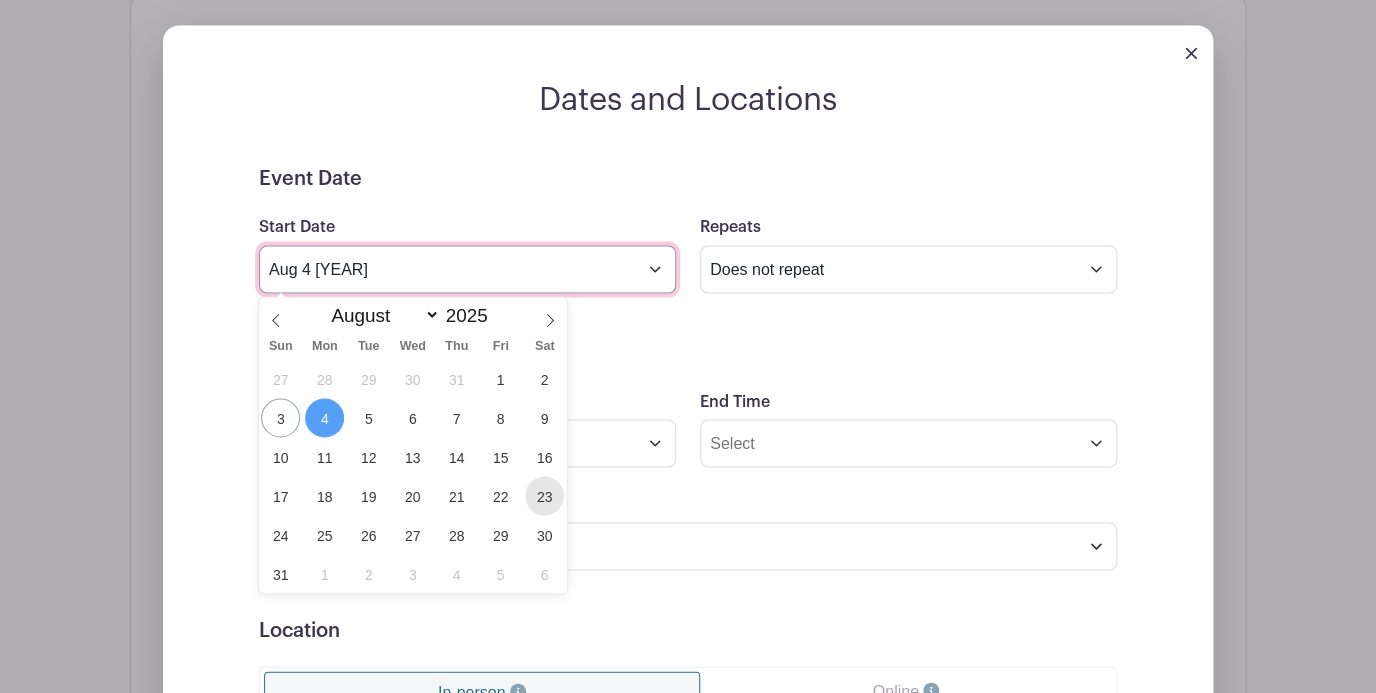 type on "[MONTH] 23 [YEAR]" 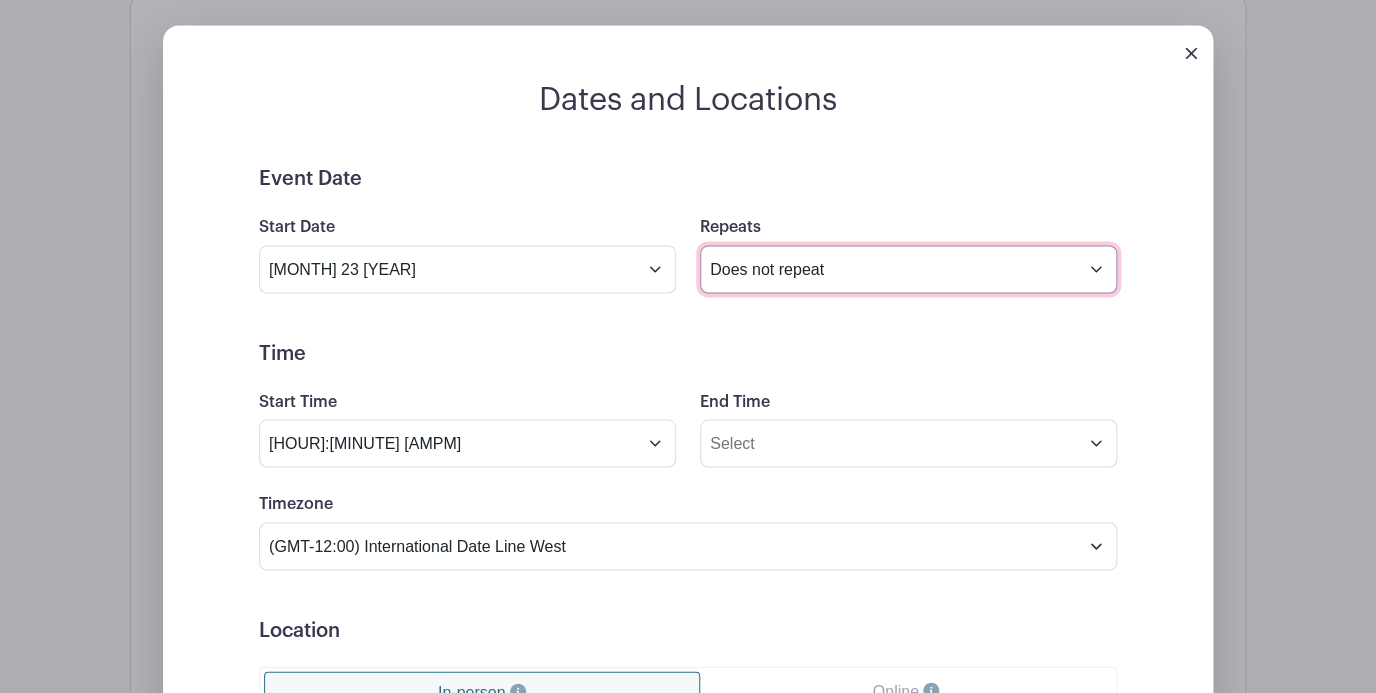 select on "weekly" 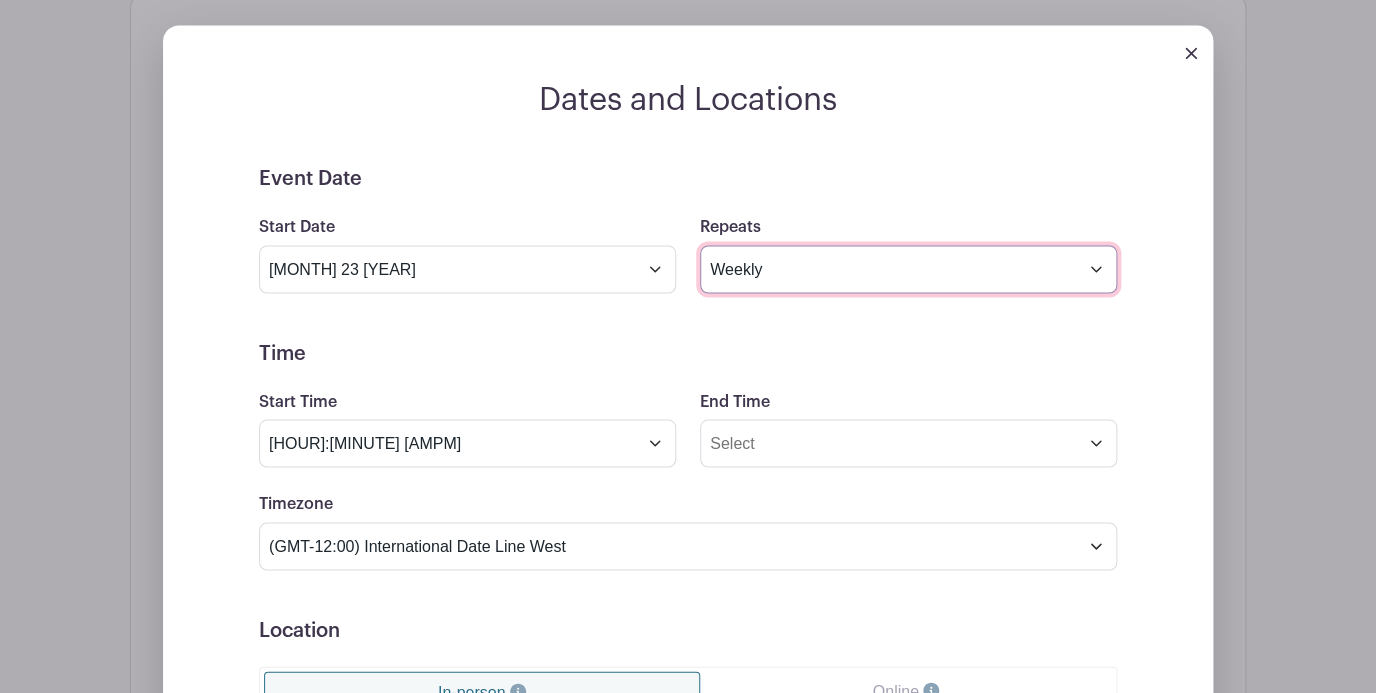 click on "Weekly" at bounding box center (0, 0) 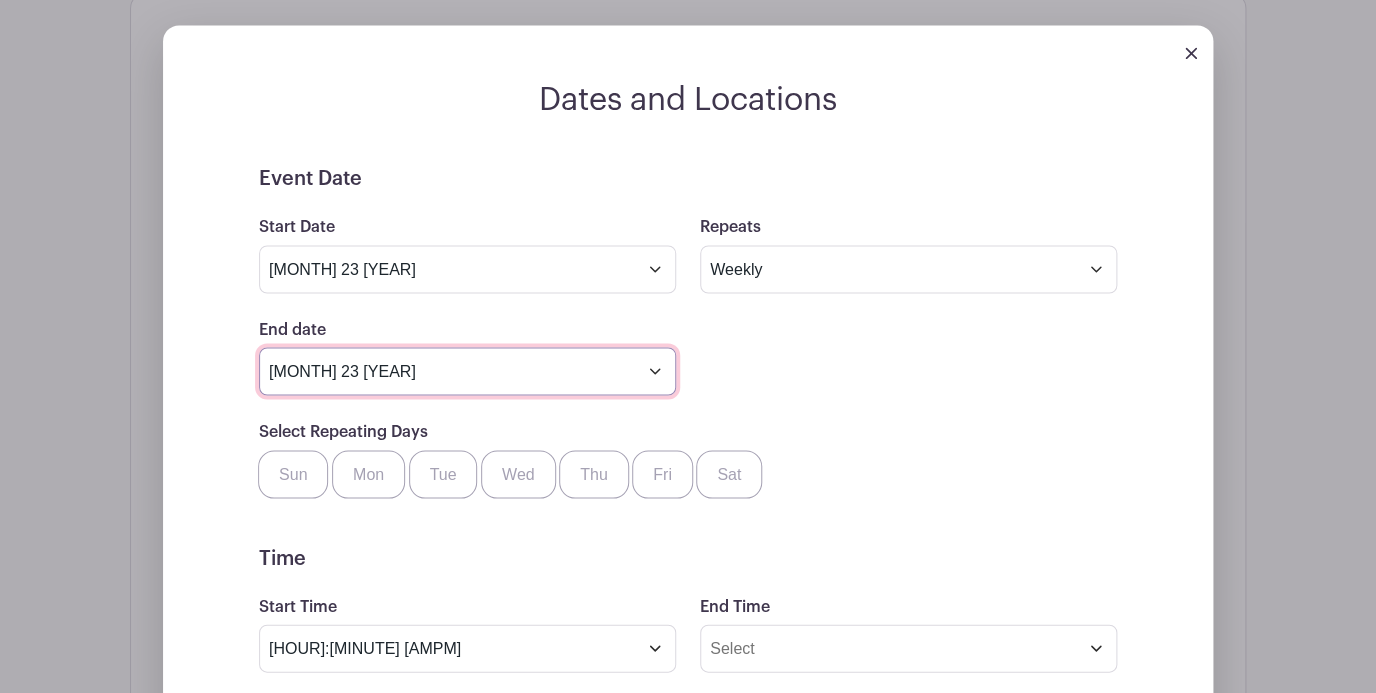 click on "[MONTH] 23 [YEAR]" at bounding box center [467, 371] 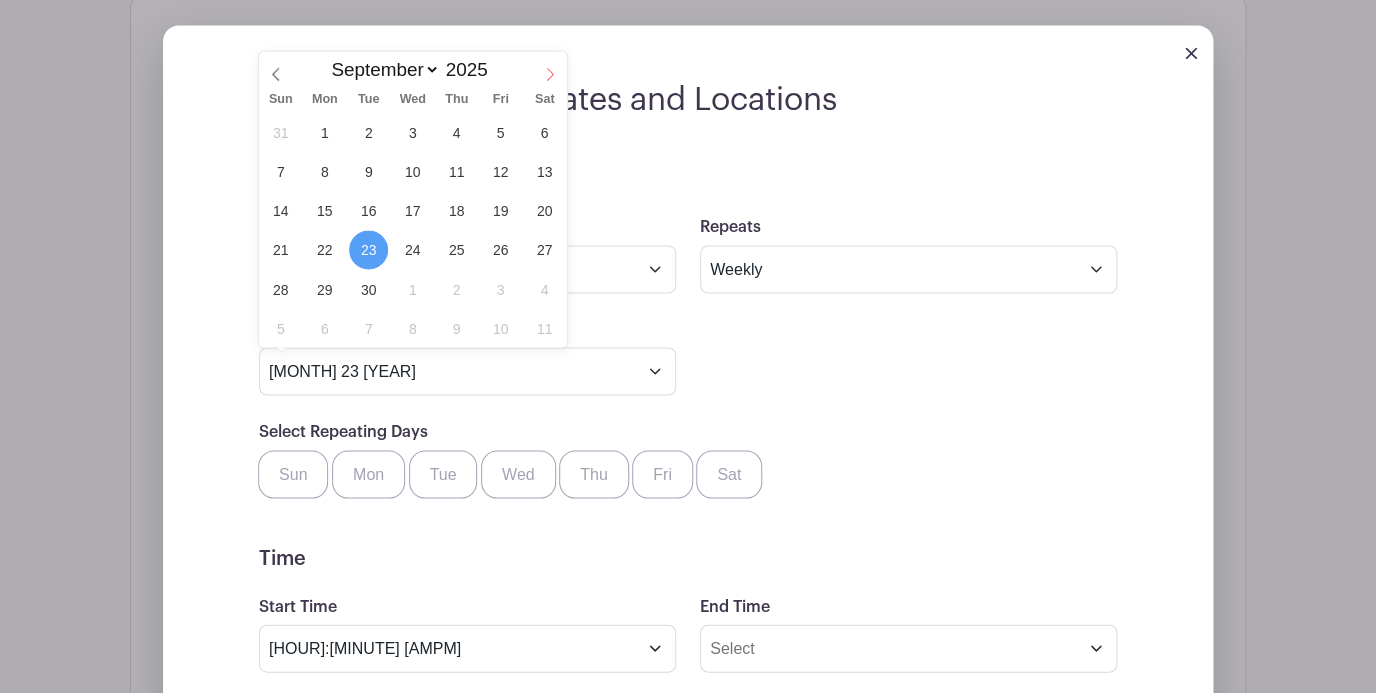 click 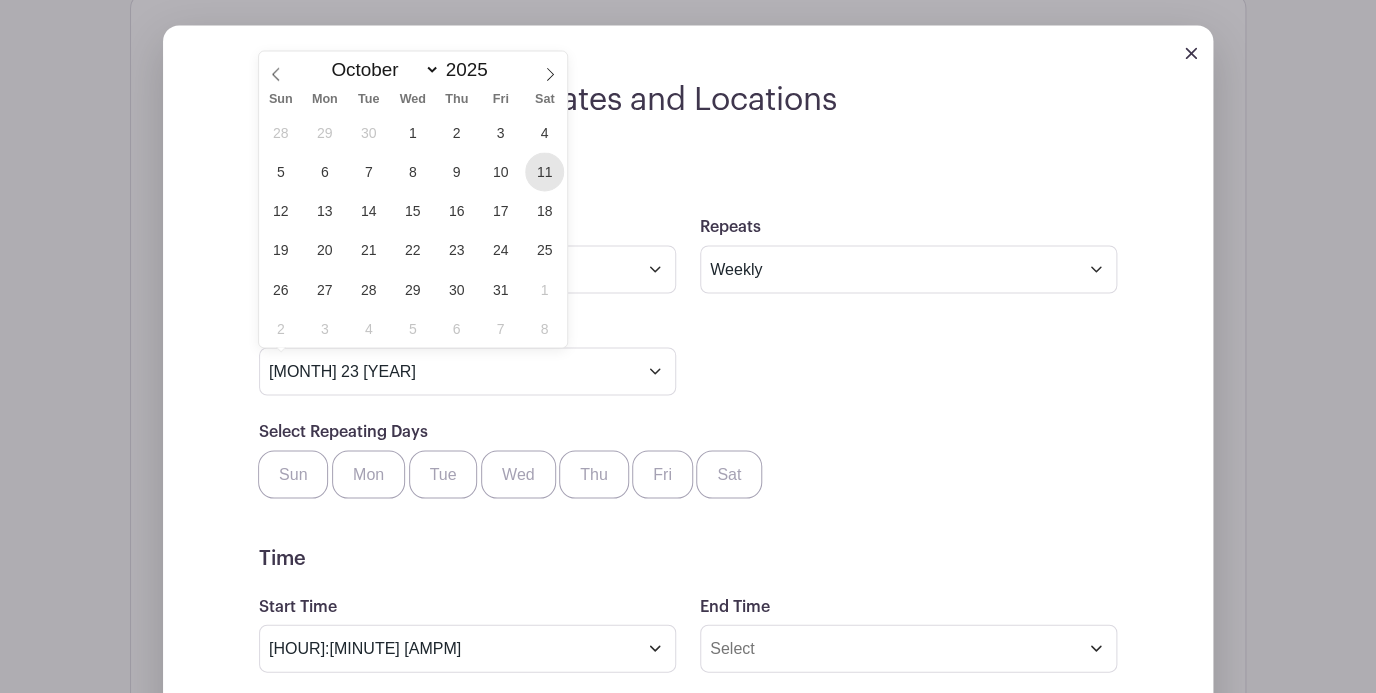 click on "11" at bounding box center [544, 171] 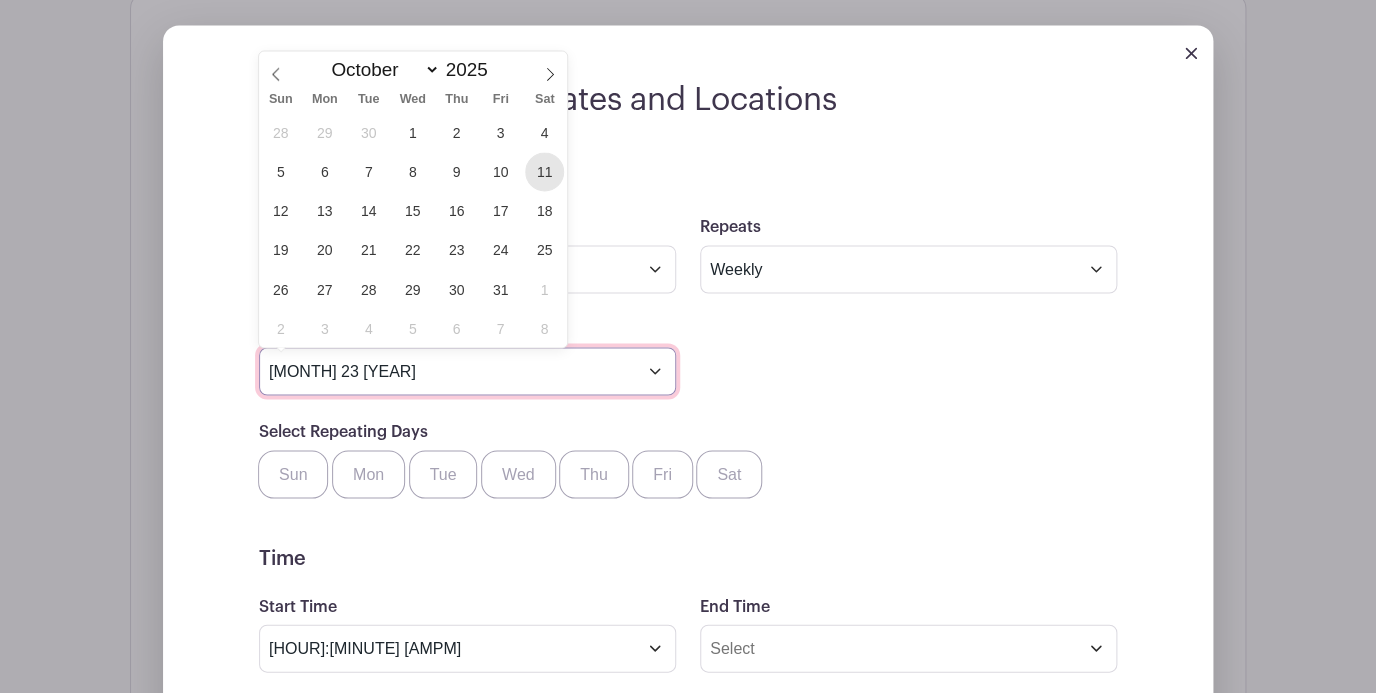 type on "Oct 11 [YEAR]" 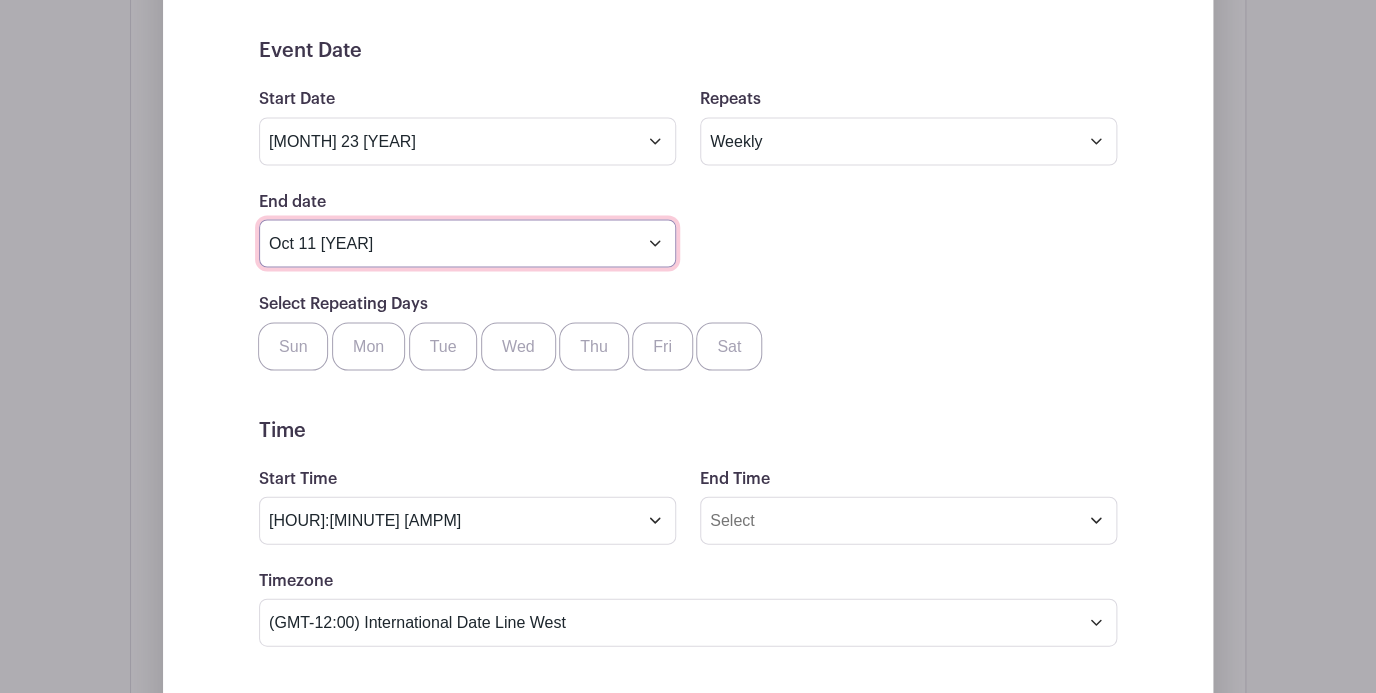 scroll, scrollTop: 1237, scrollLeft: 0, axis: vertical 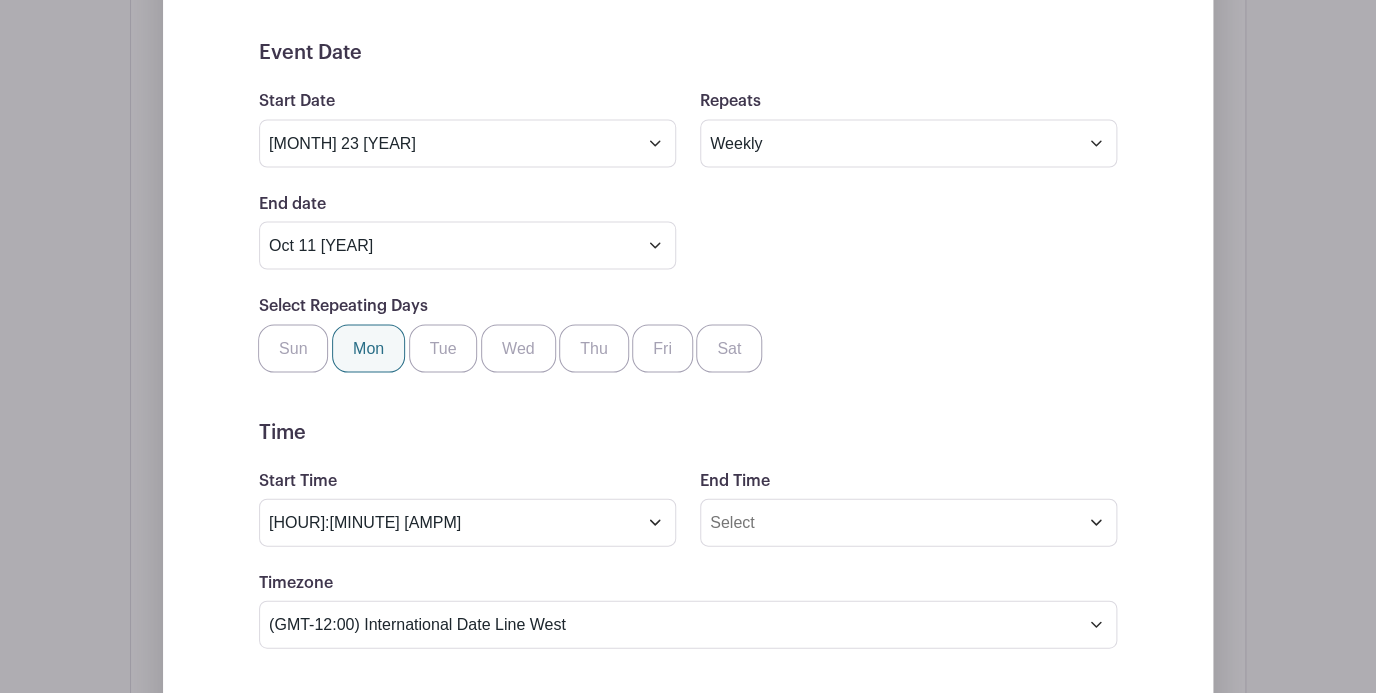 click on "Mon" at bounding box center (368, 348) 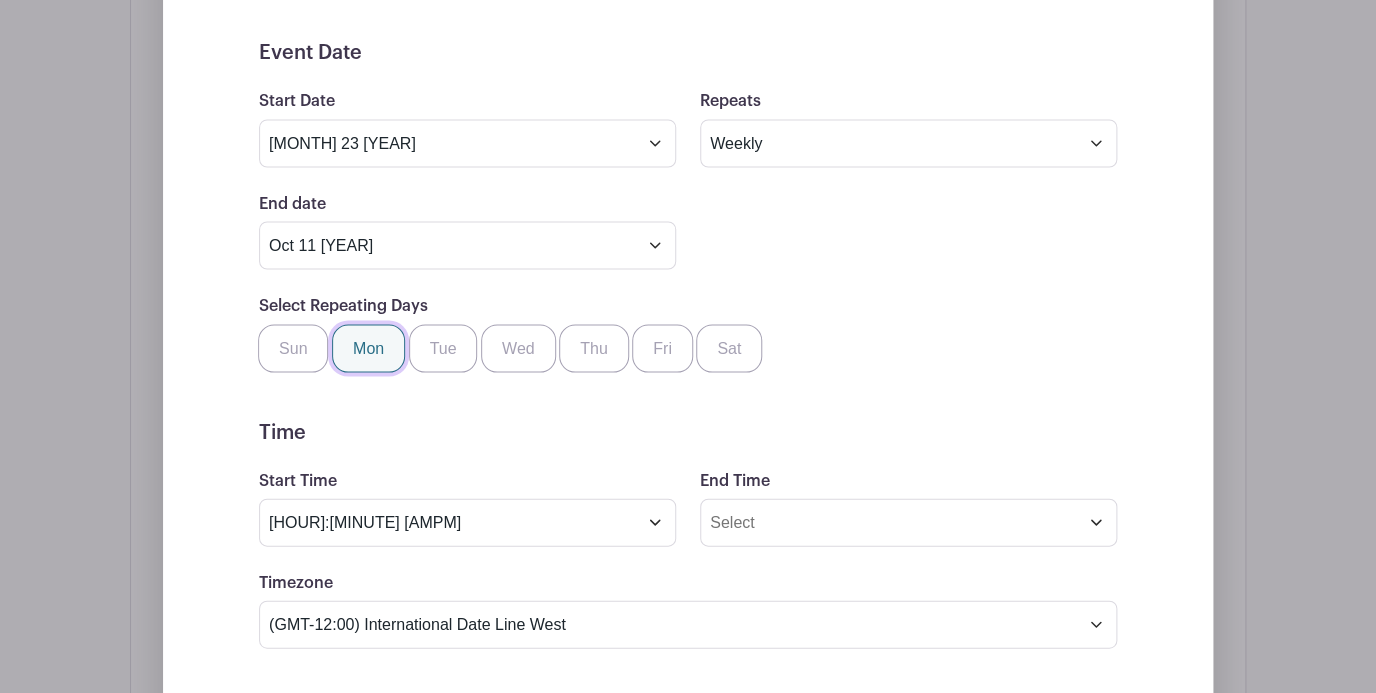 click on "Mon" at bounding box center [339, 330] 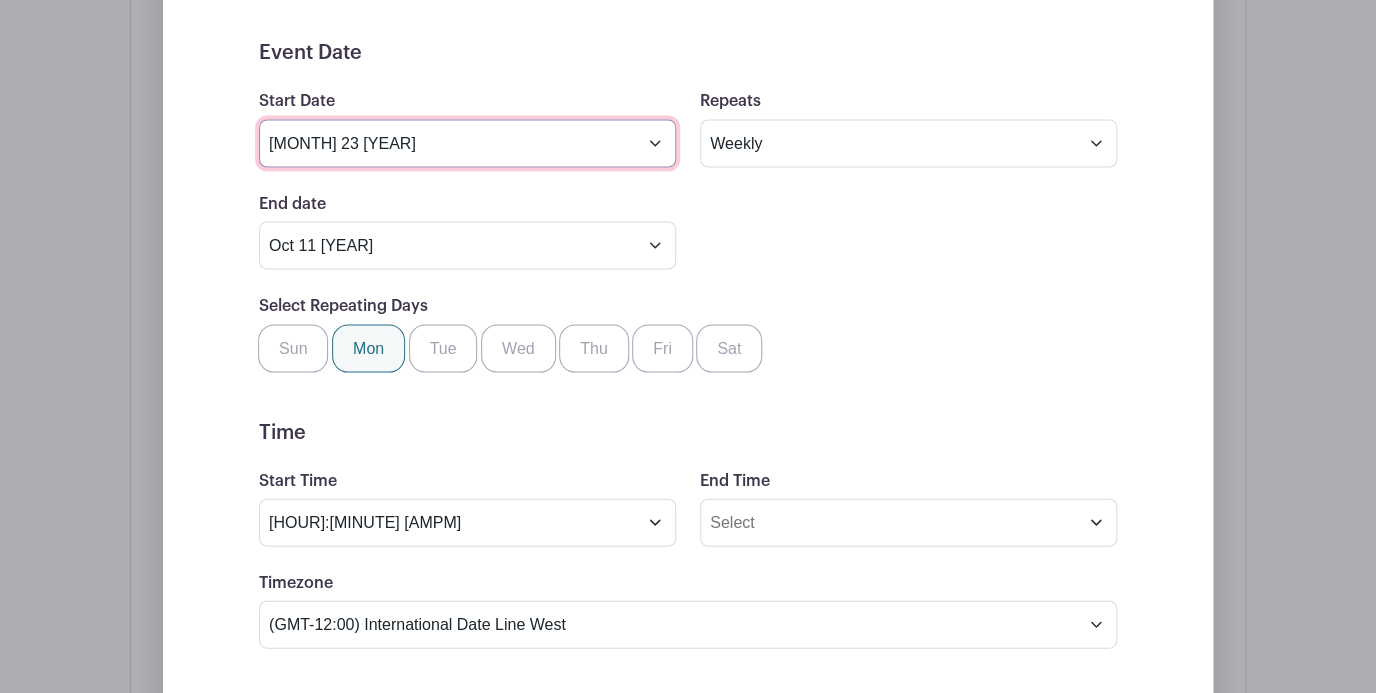 click on "[MONTH] 23 [YEAR]" at bounding box center [467, 143] 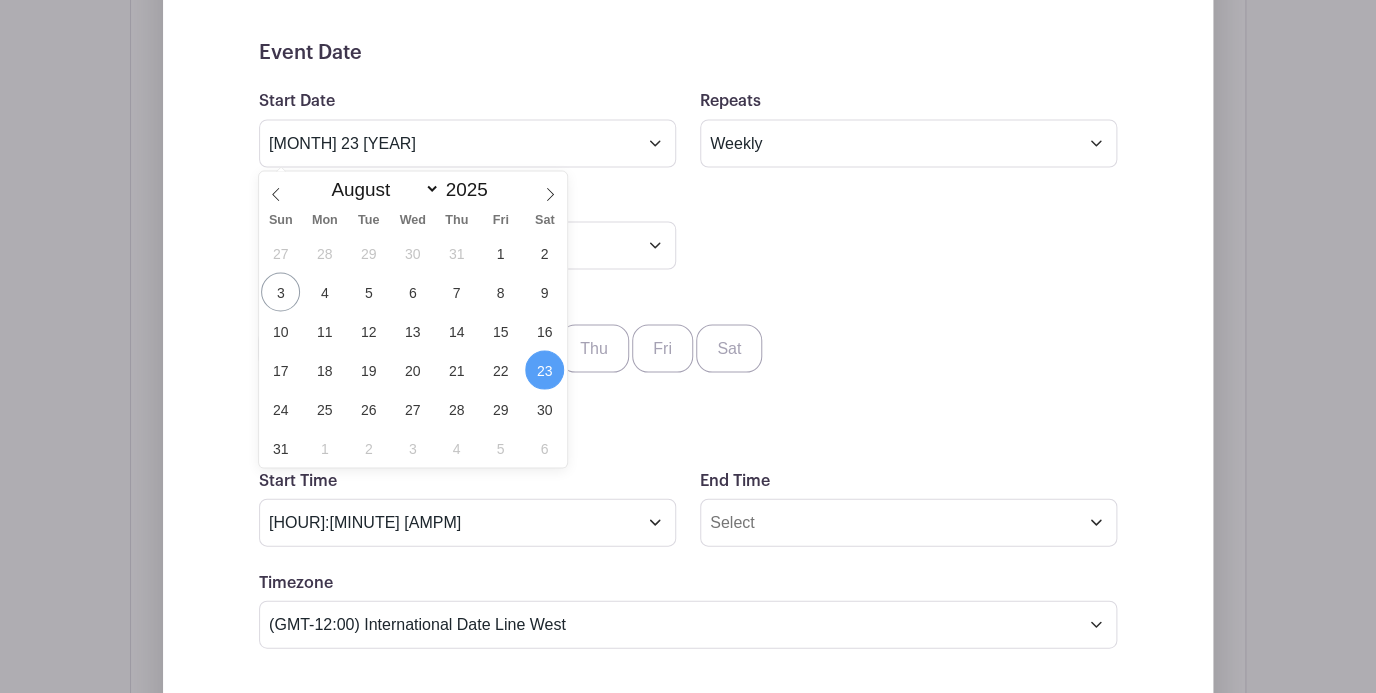 click on "23" at bounding box center (544, 369) 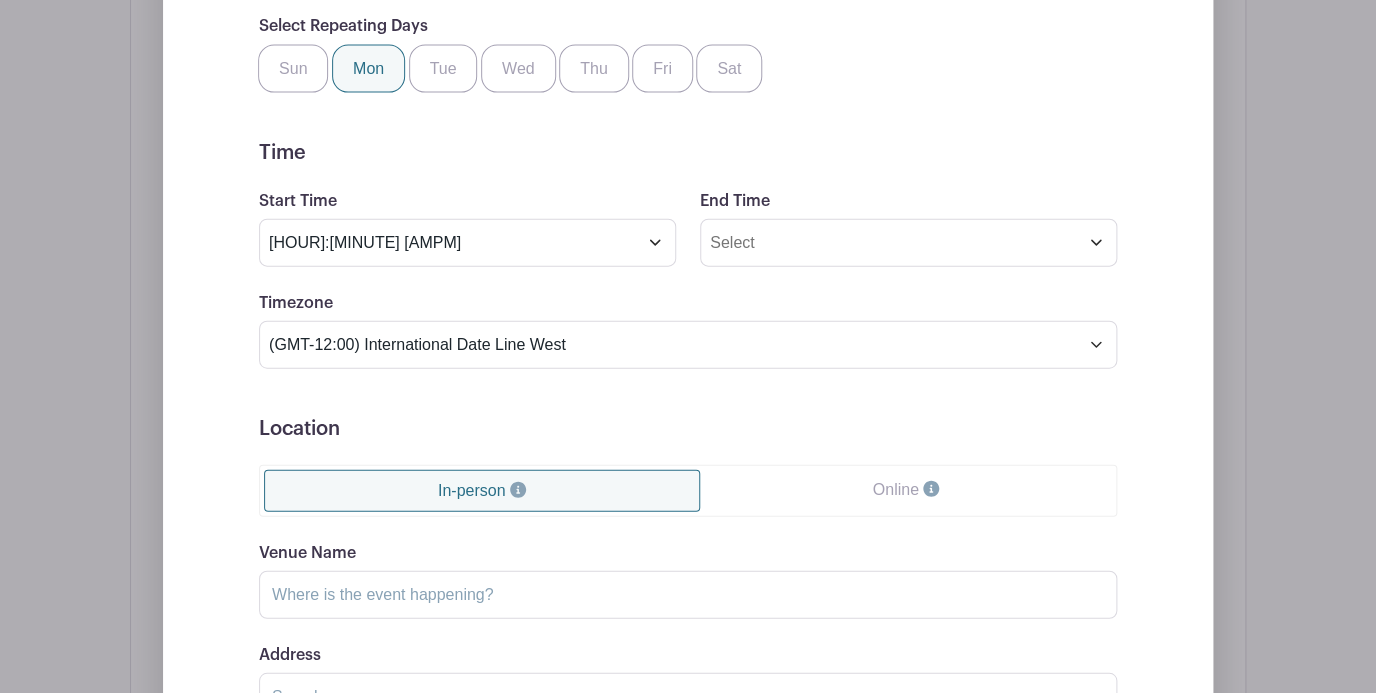 scroll, scrollTop: 1529, scrollLeft: 0, axis: vertical 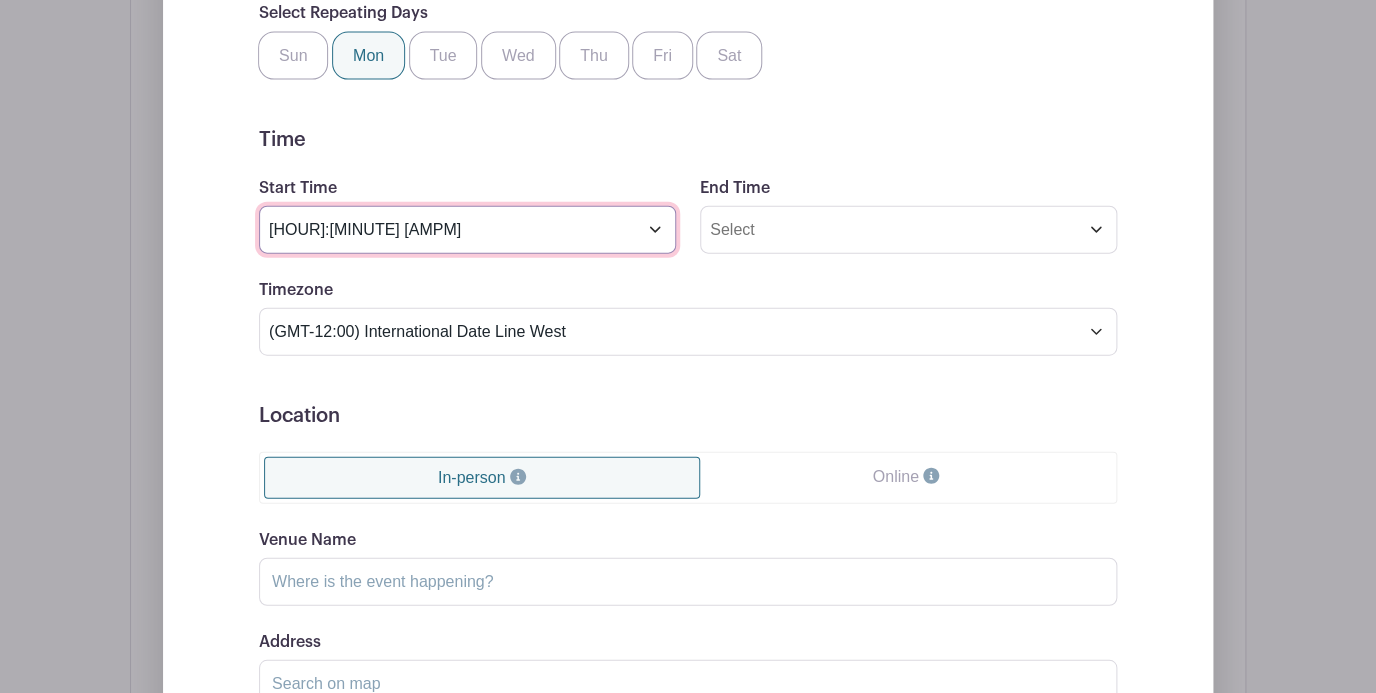 click on "[HOUR]:[MINUTE] [AMPM]" at bounding box center [467, 230] 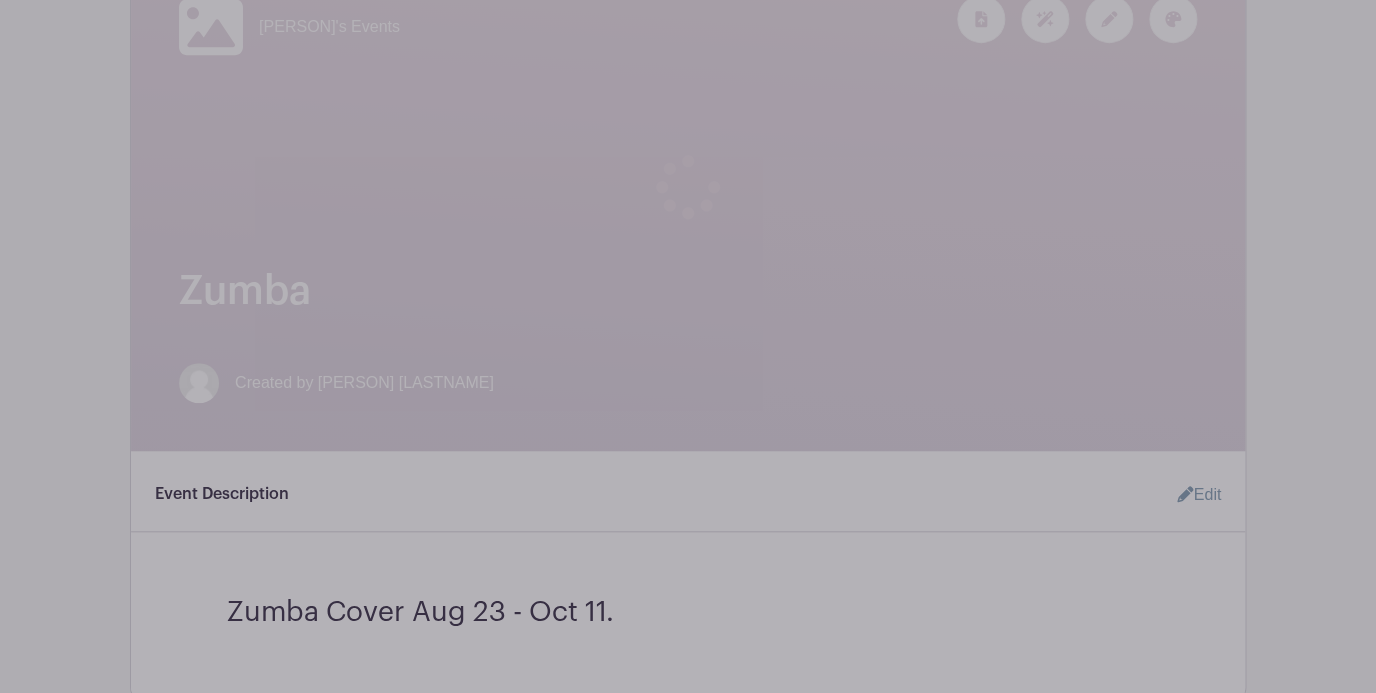 scroll, scrollTop: 348, scrollLeft: 0, axis: vertical 